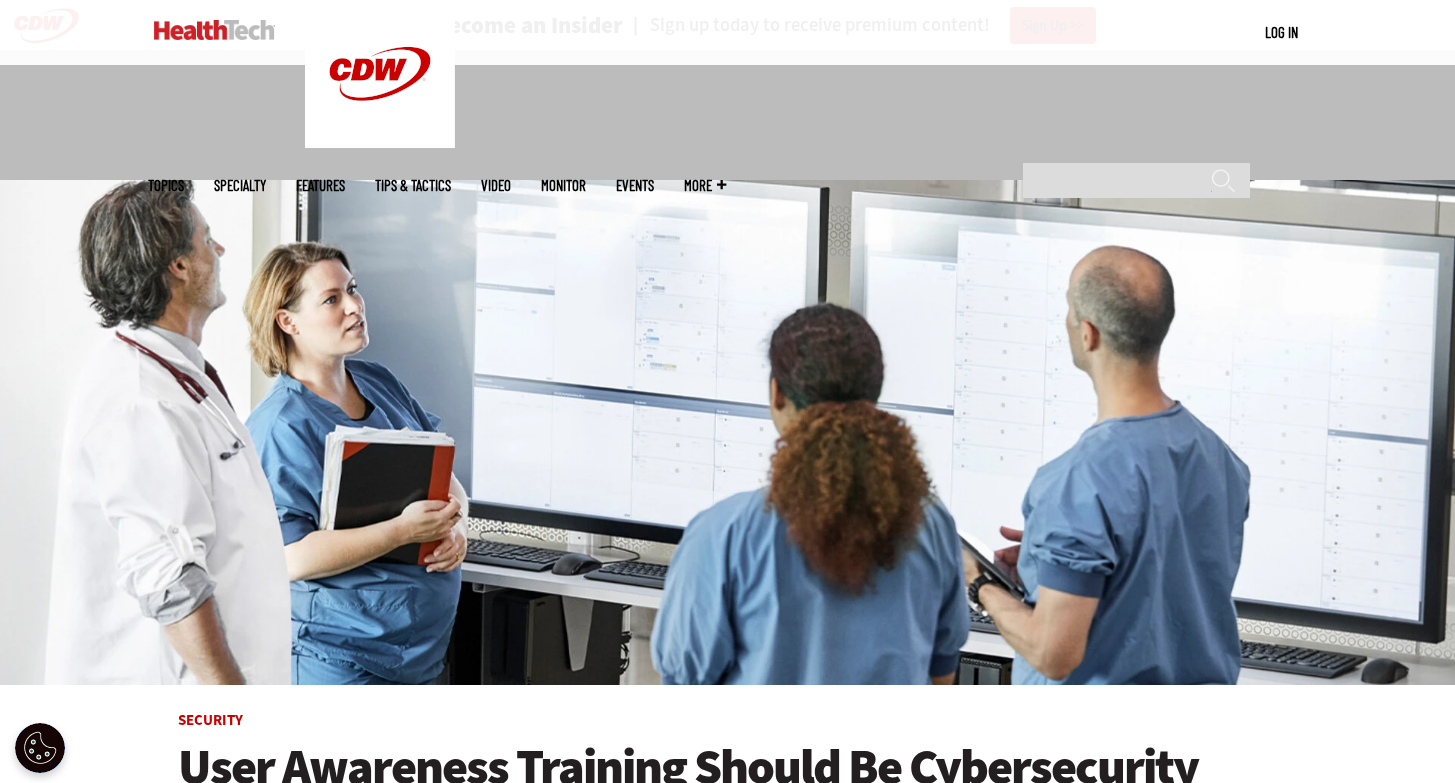 scroll, scrollTop: 774, scrollLeft: 0, axis: vertical 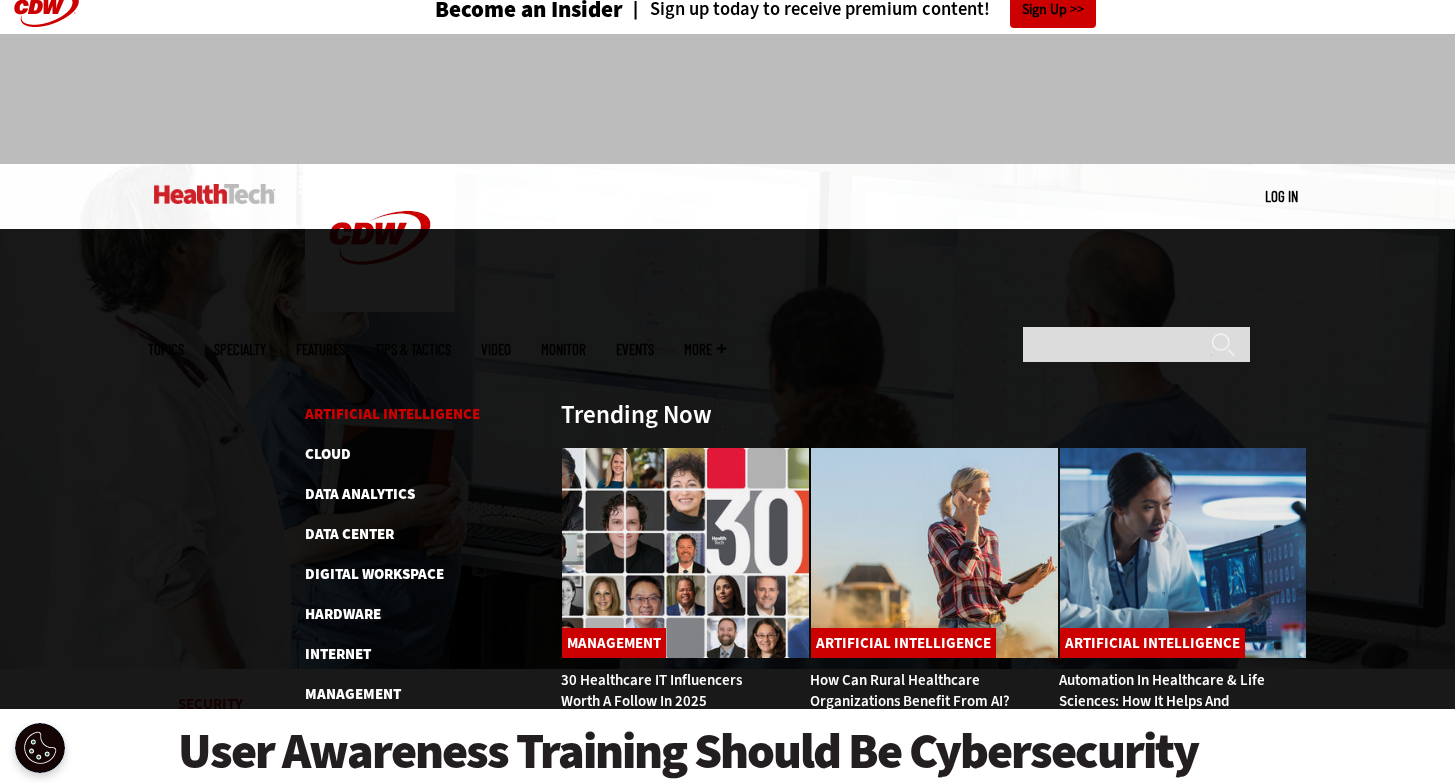click on "Artificial Intelligence" at bounding box center (392, 414) 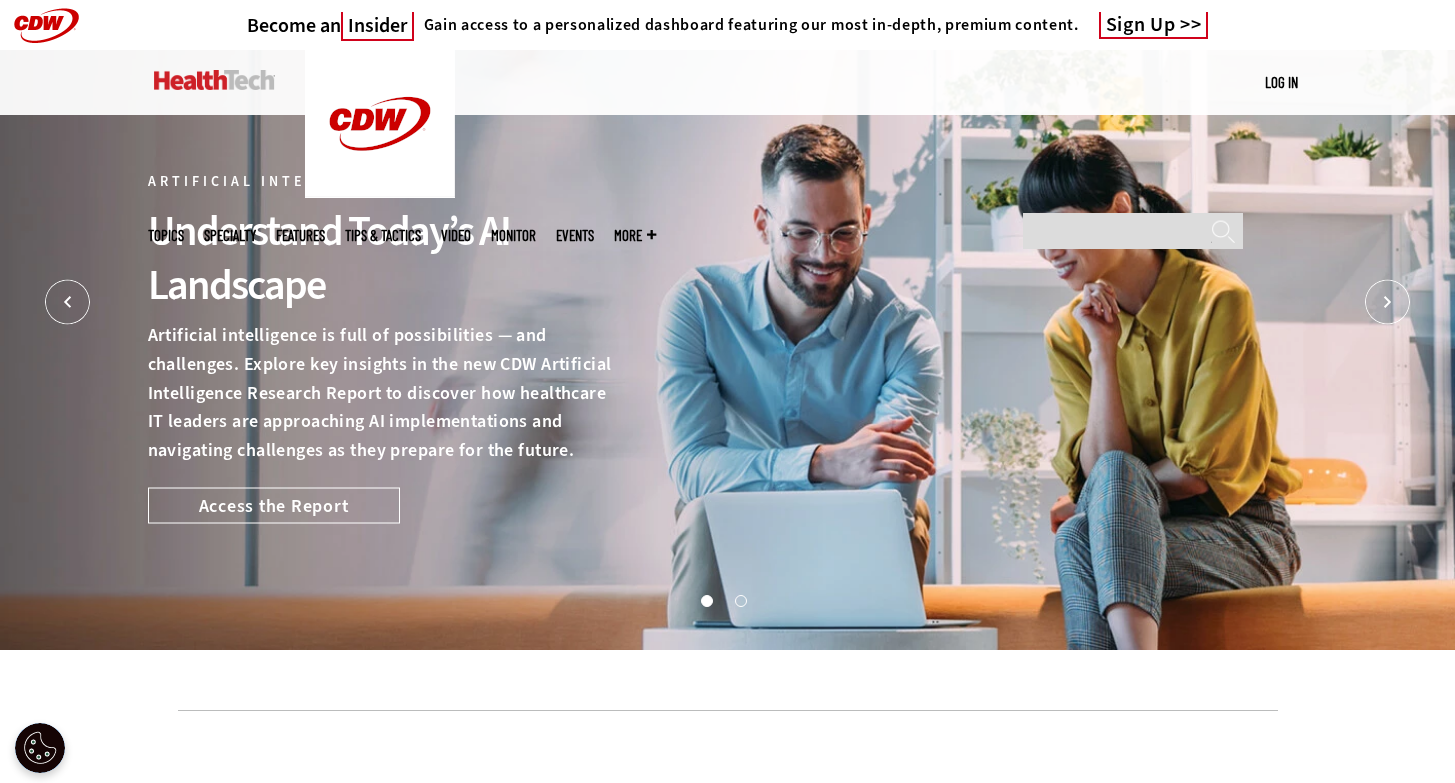 scroll, scrollTop: 827, scrollLeft: 0, axis: vertical 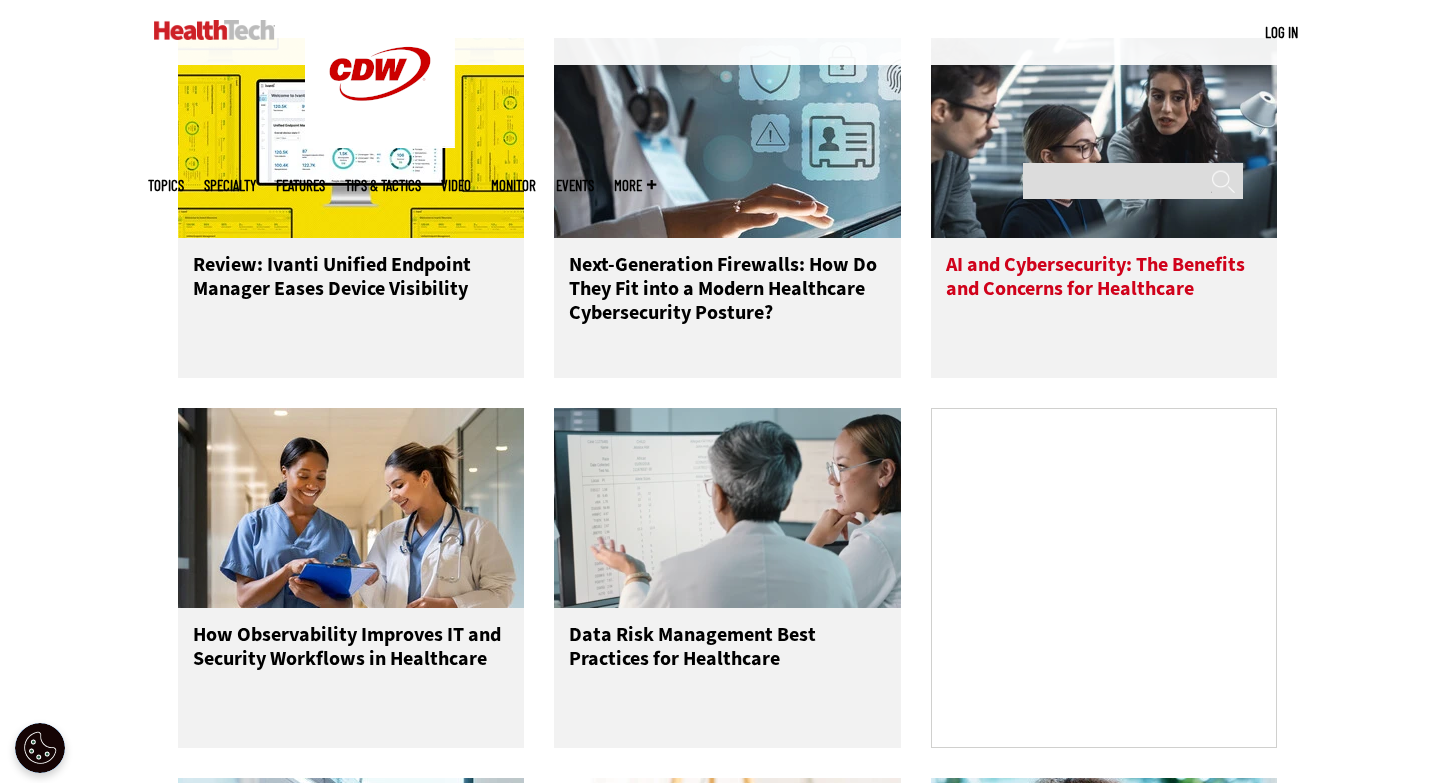 click on "AI and Cybersecurity: The Benefits and Concerns for Healthcare" at bounding box center (1104, 293) 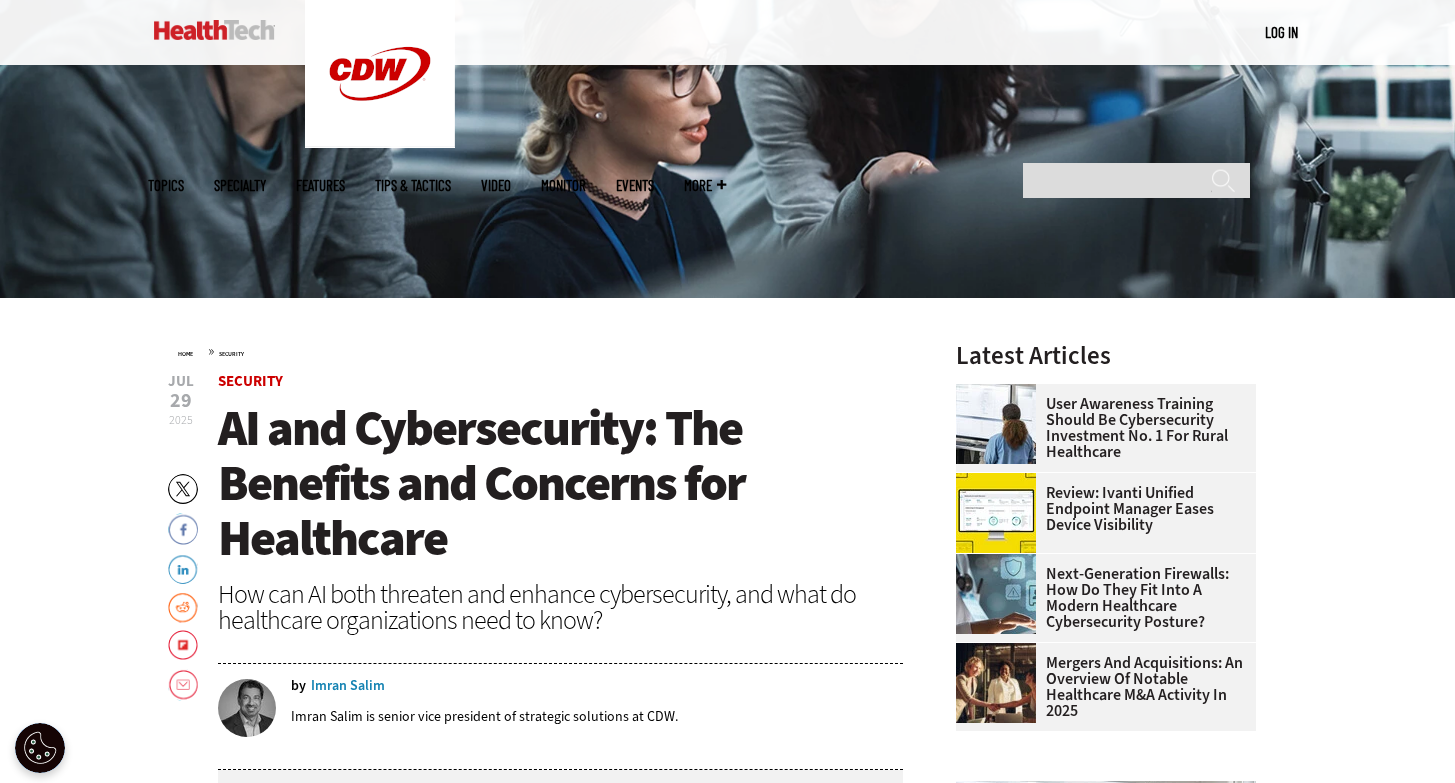 scroll, scrollTop: 0, scrollLeft: 0, axis: both 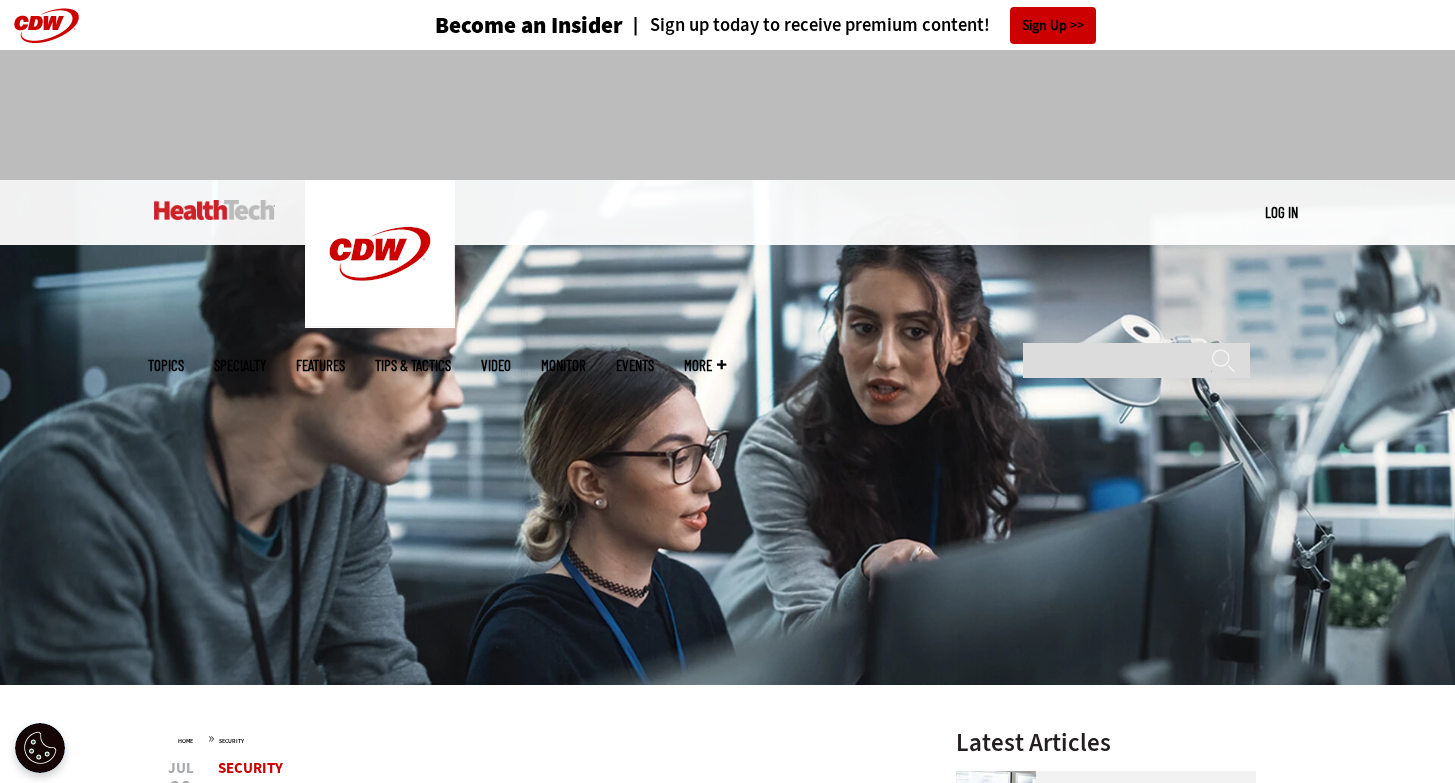 click at bounding box center (214, 210) 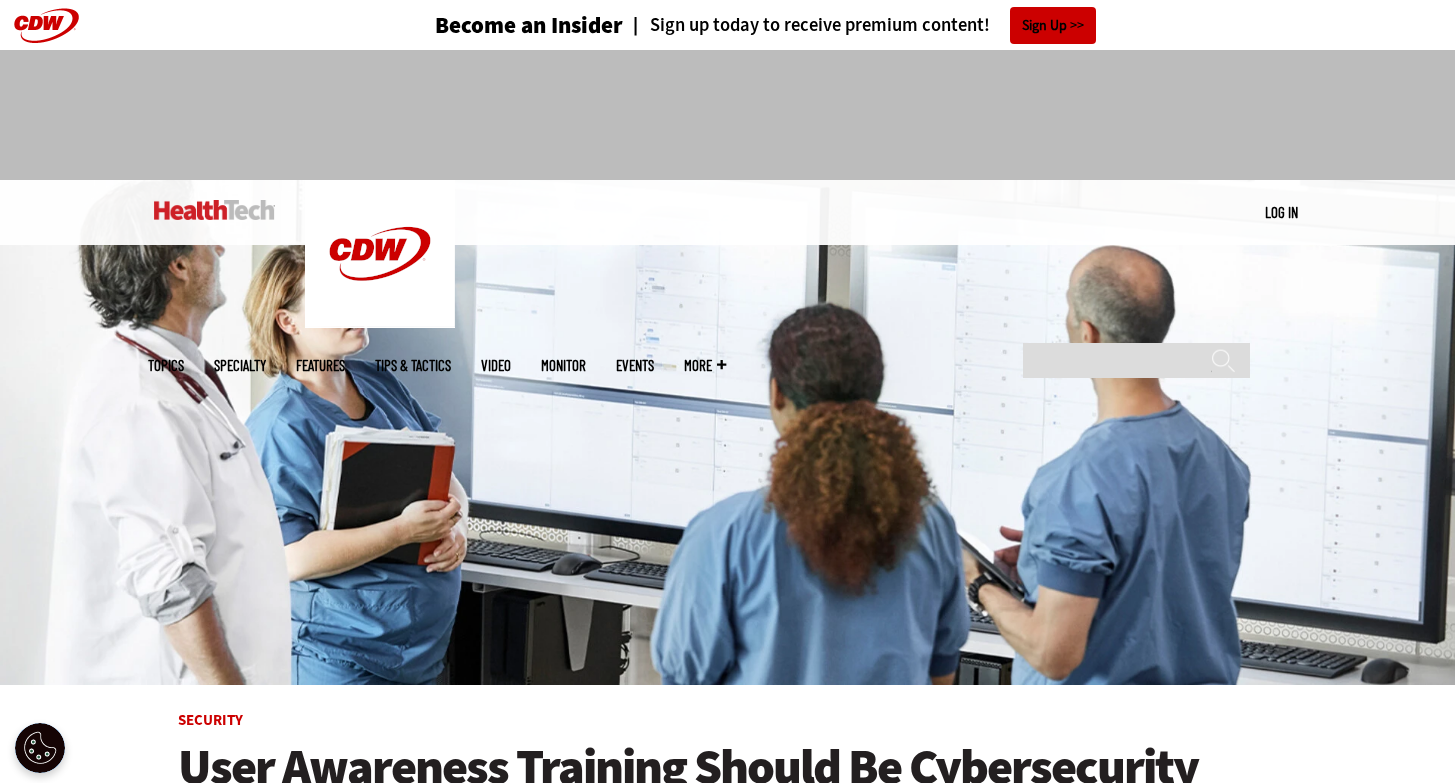 scroll, scrollTop: 166, scrollLeft: 0, axis: vertical 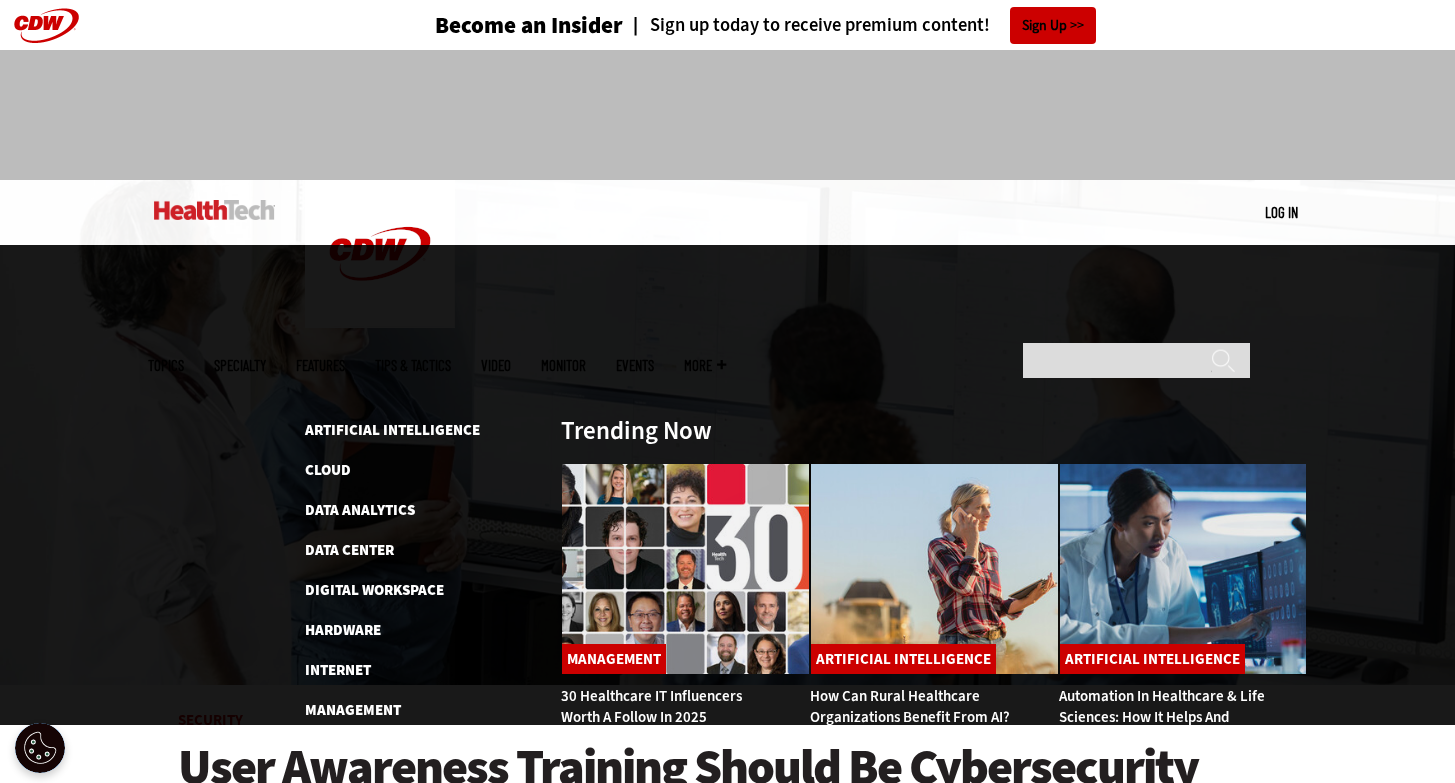click on "Topics" at bounding box center [166, 365] 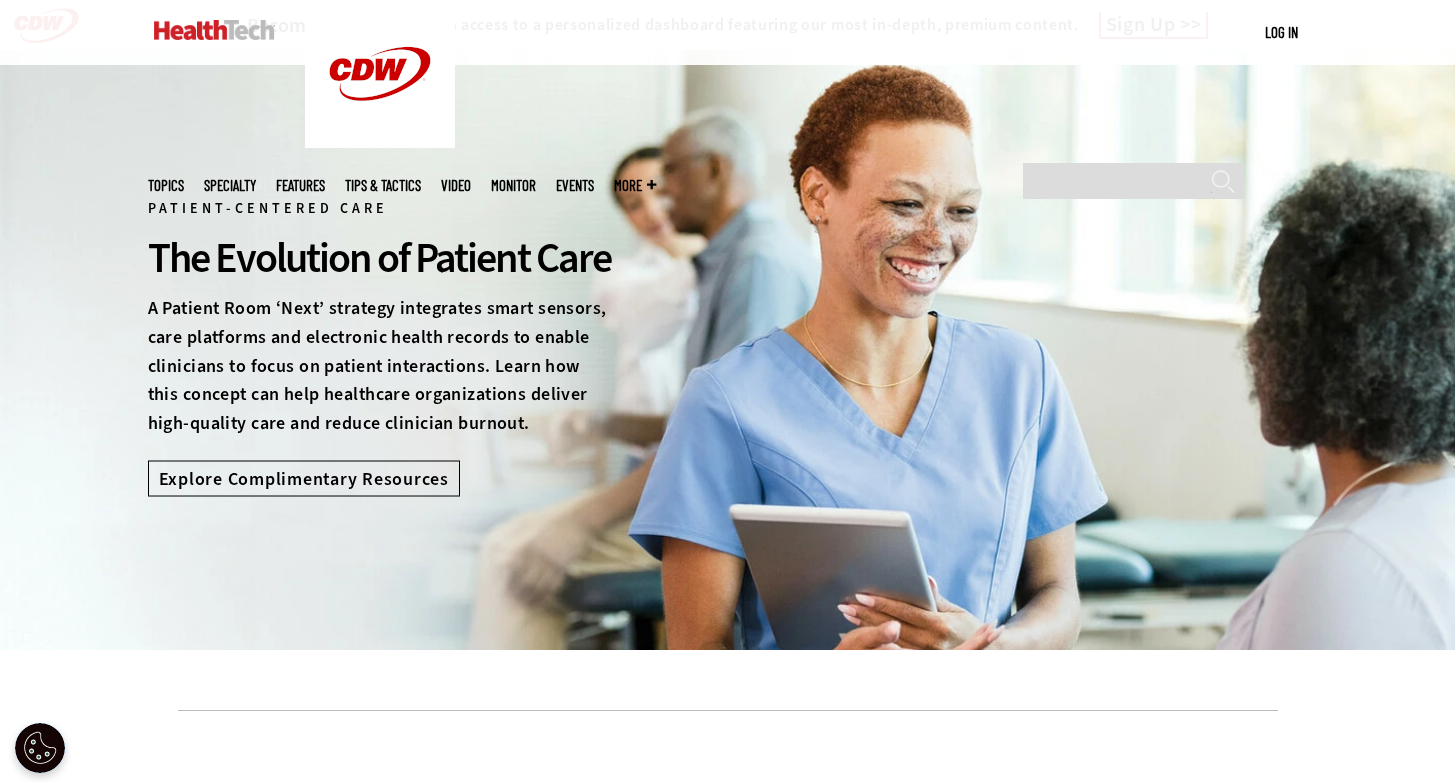 scroll, scrollTop: 686, scrollLeft: 0, axis: vertical 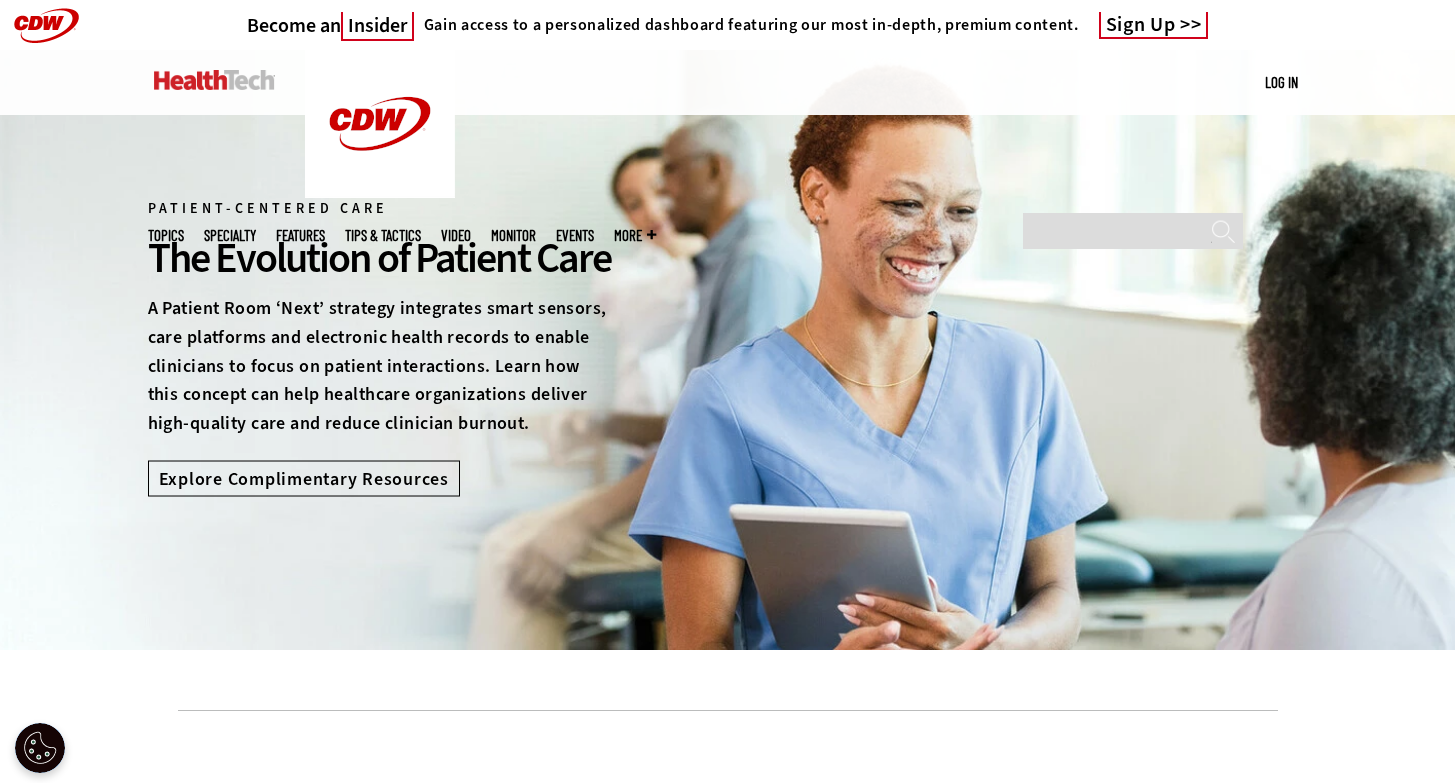click on "Topics
Specialty
Features
Tips & Tactics
Video
MonITor
Events
More
Search" at bounding box center (412, 235) 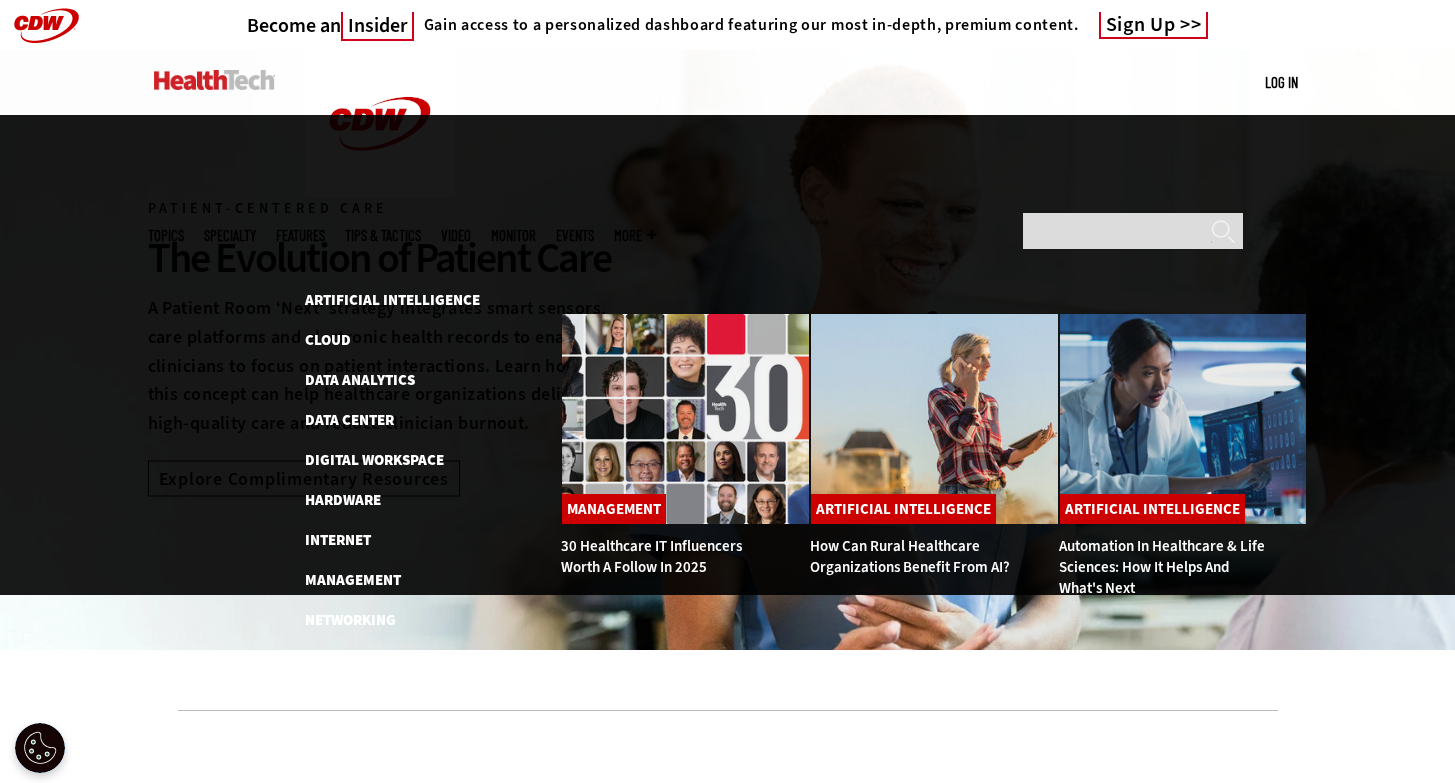 click on "Topics" at bounding box center (166, 235) 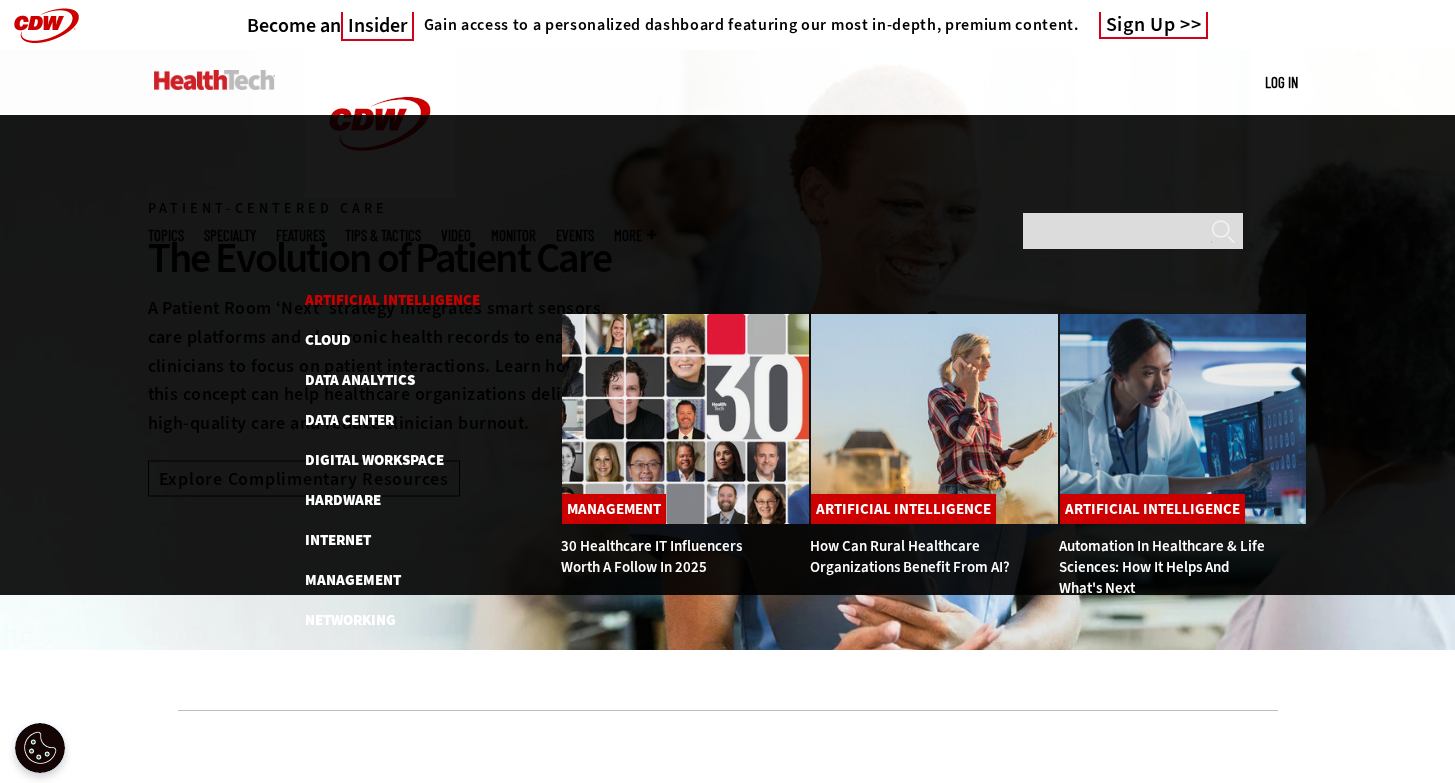 click on "Artificial Intelligence" at bounding box center (392, 300) 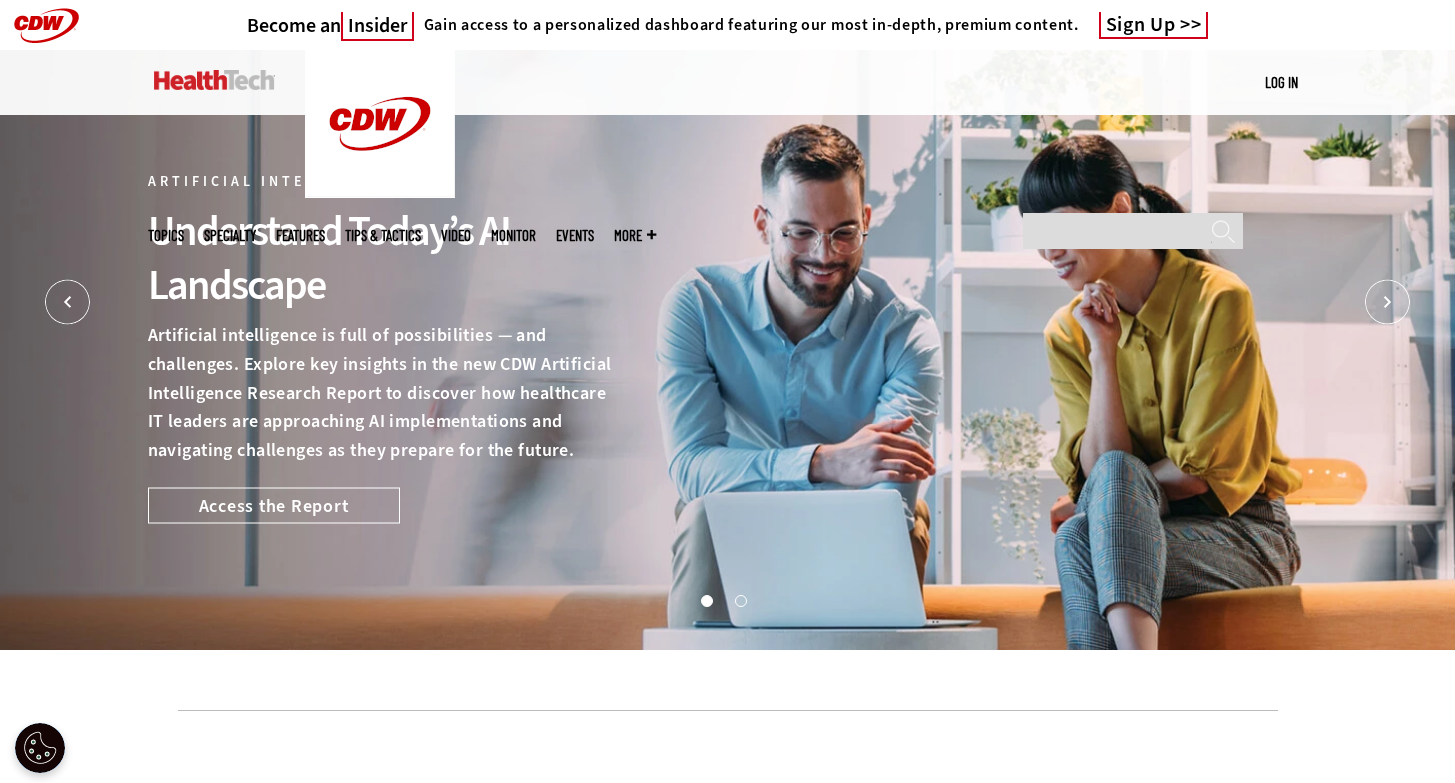 scroll, scrollTop: 0, scrollLeft: 0, axis: both 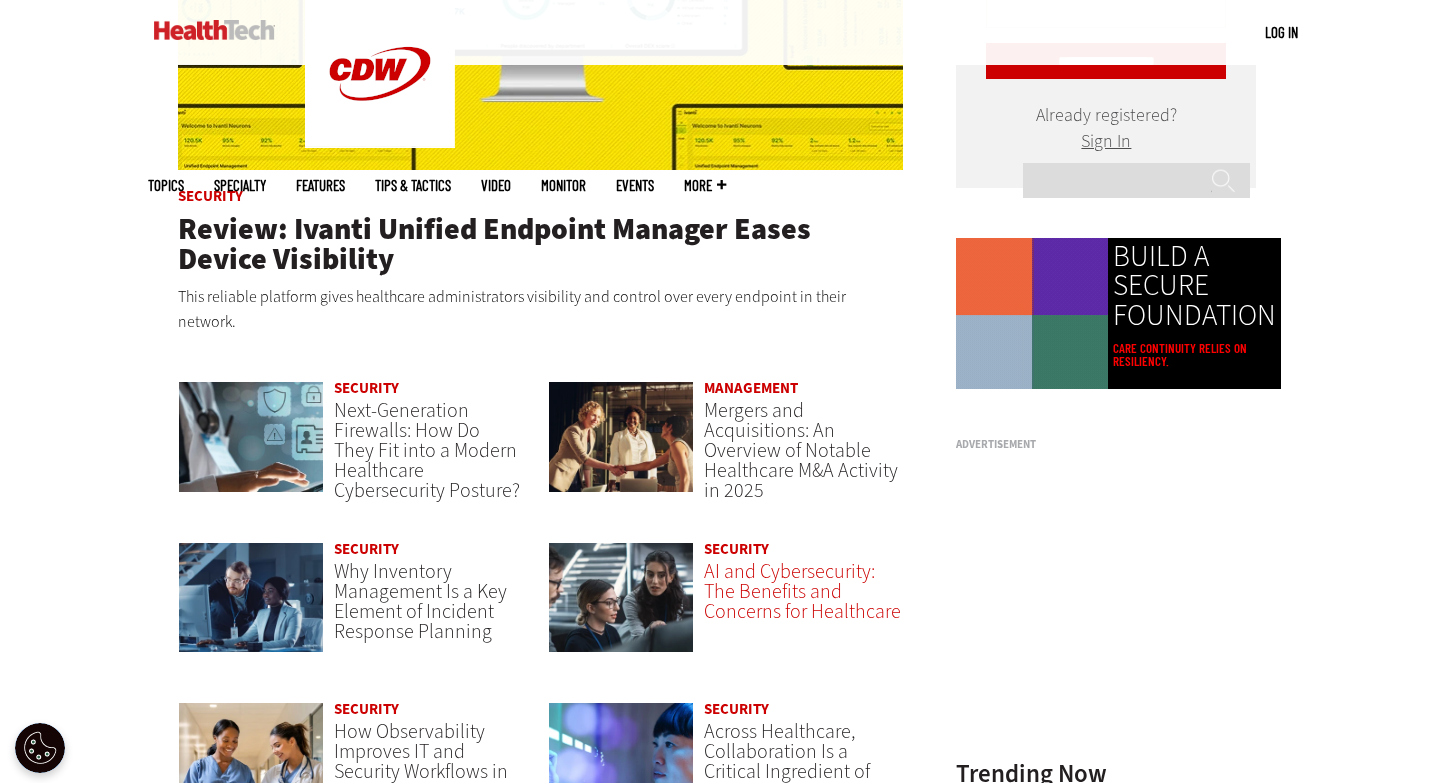 click on "AI and Cybersecurity: The Benefits and Concerns for Healthcare" at bounding box center (802, 591) 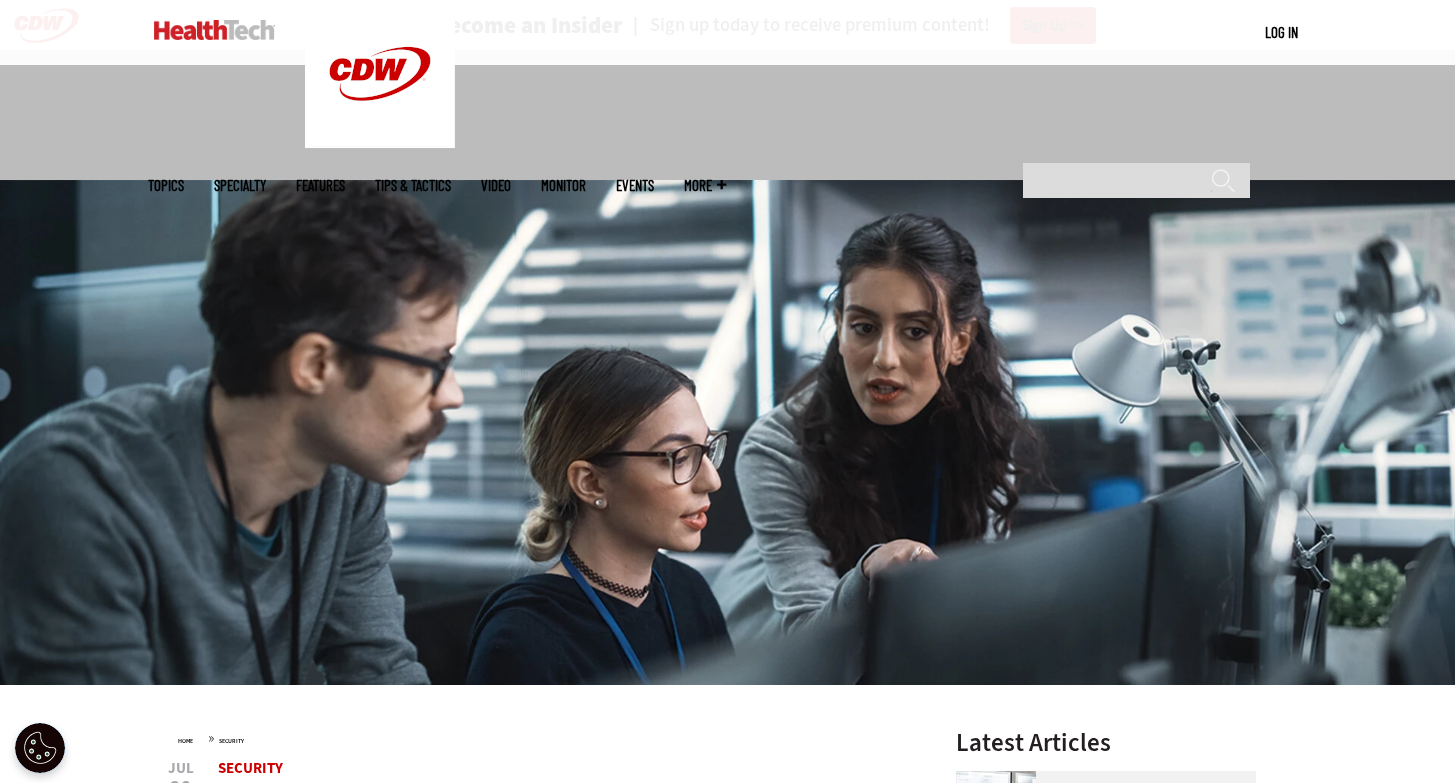 scroll, scrollTop: 657, scrollLeft: 0, axis: vertical 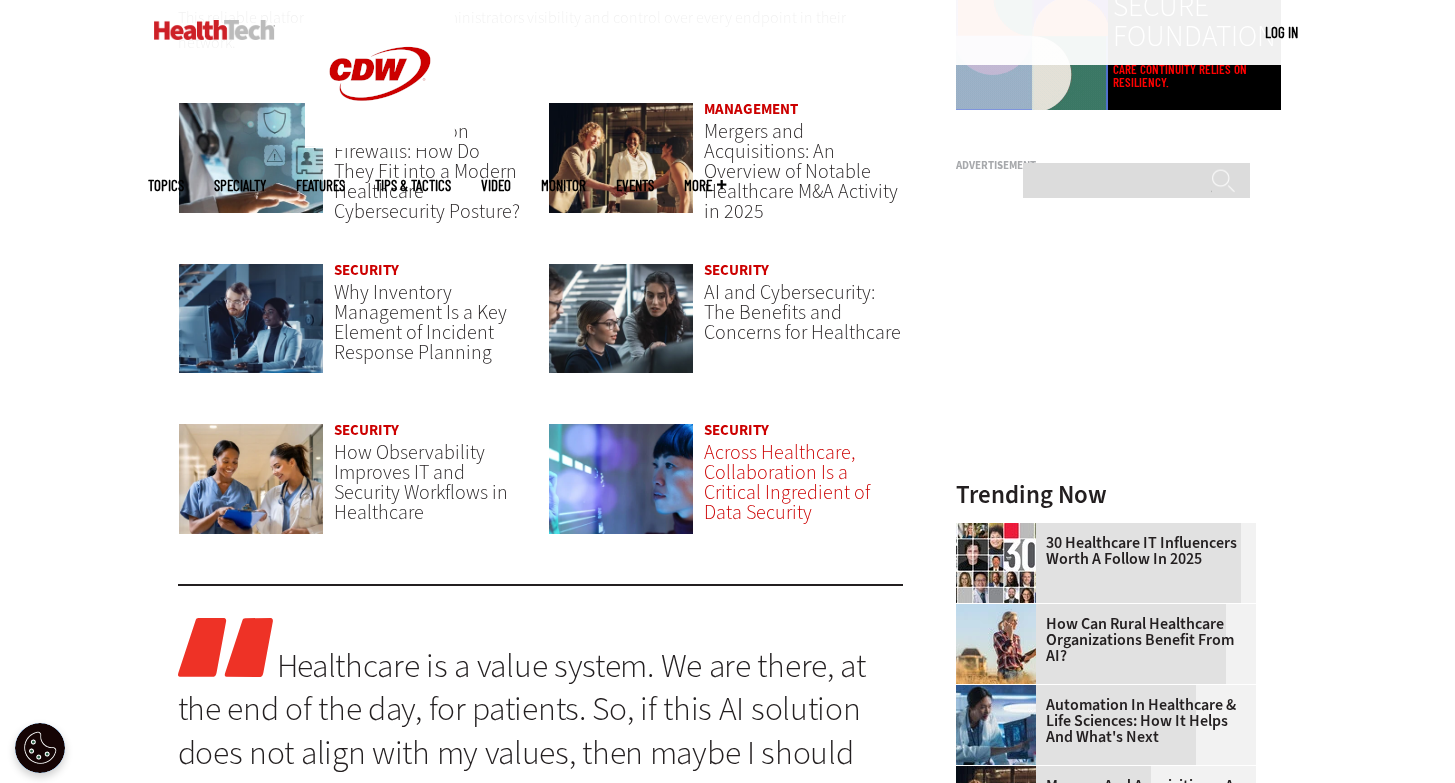 click on "Across Healthcare, Collaboration Is a Critical Ingredient of Data Security" at bounding box center (787, 482) 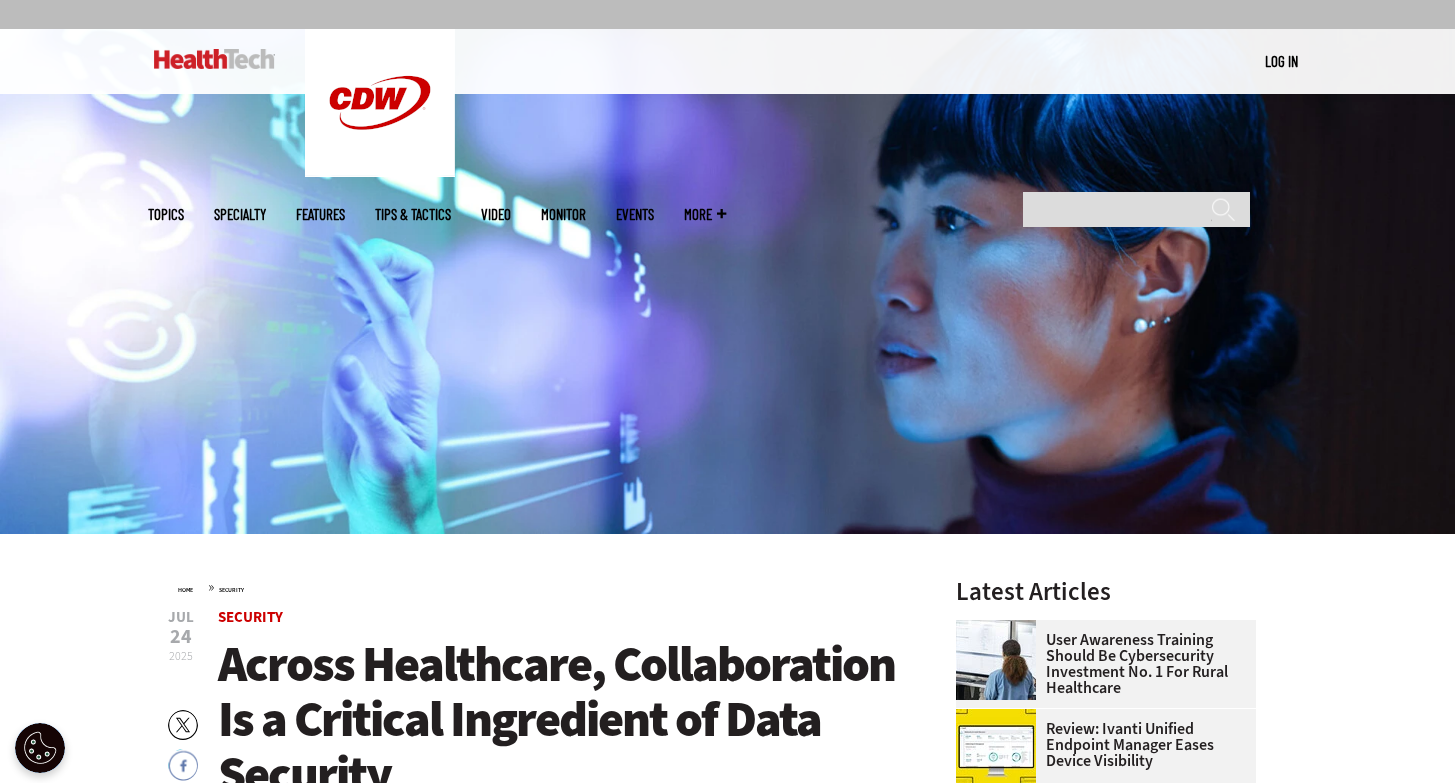 scroll, scrollTop: 0, scrollLeft: 0, axis: both 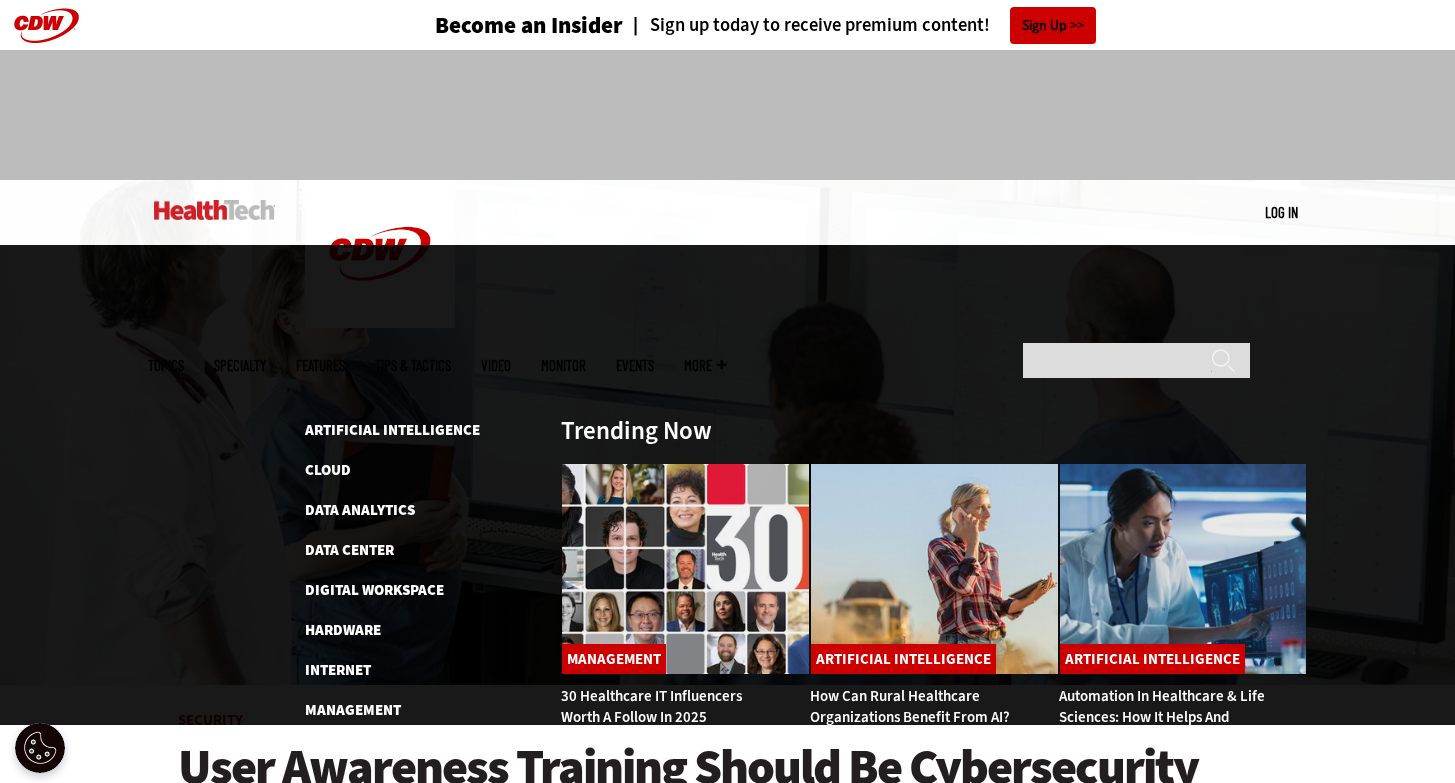 click on "Topics" at bounding box center (166, 365) 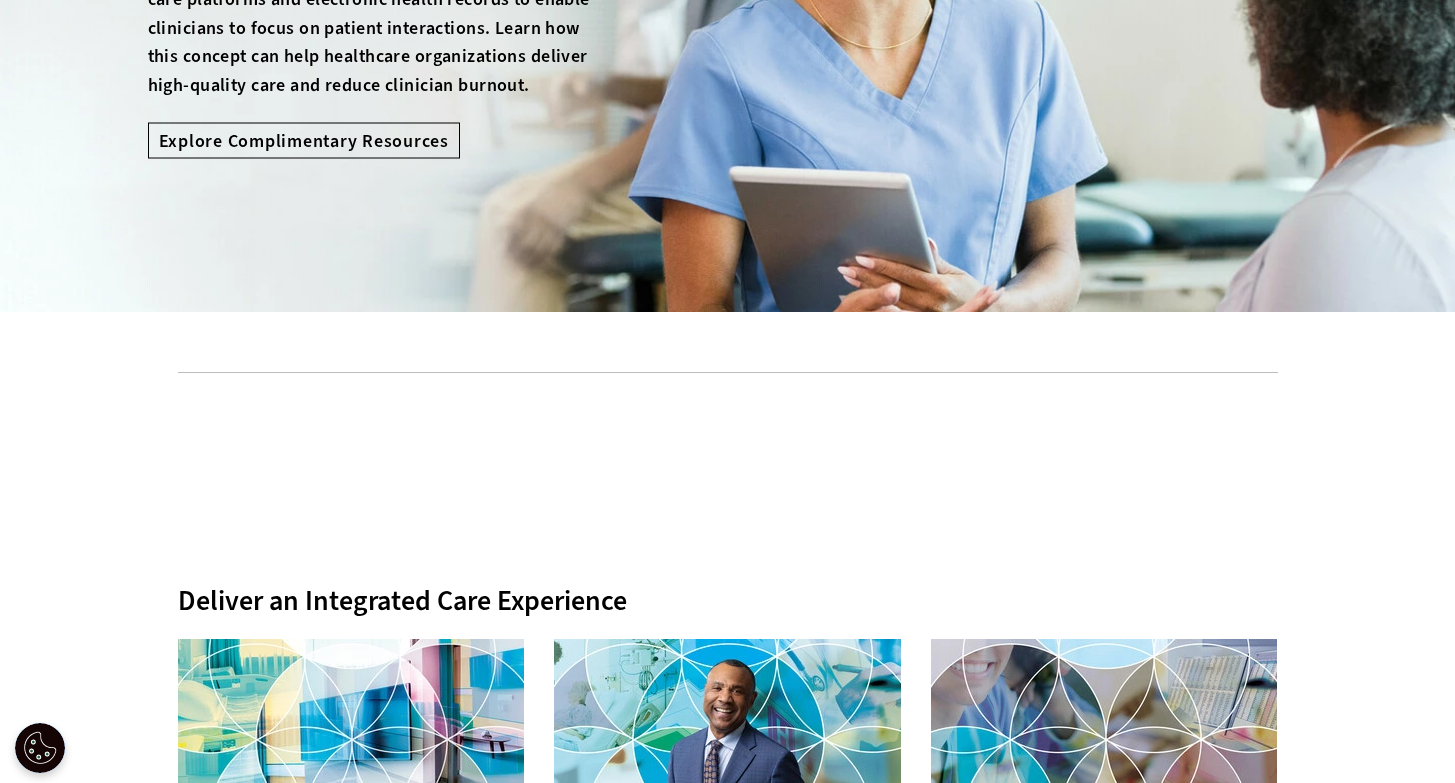 scroll, scrollTop: 0, scrollLeft: 0, axis: both 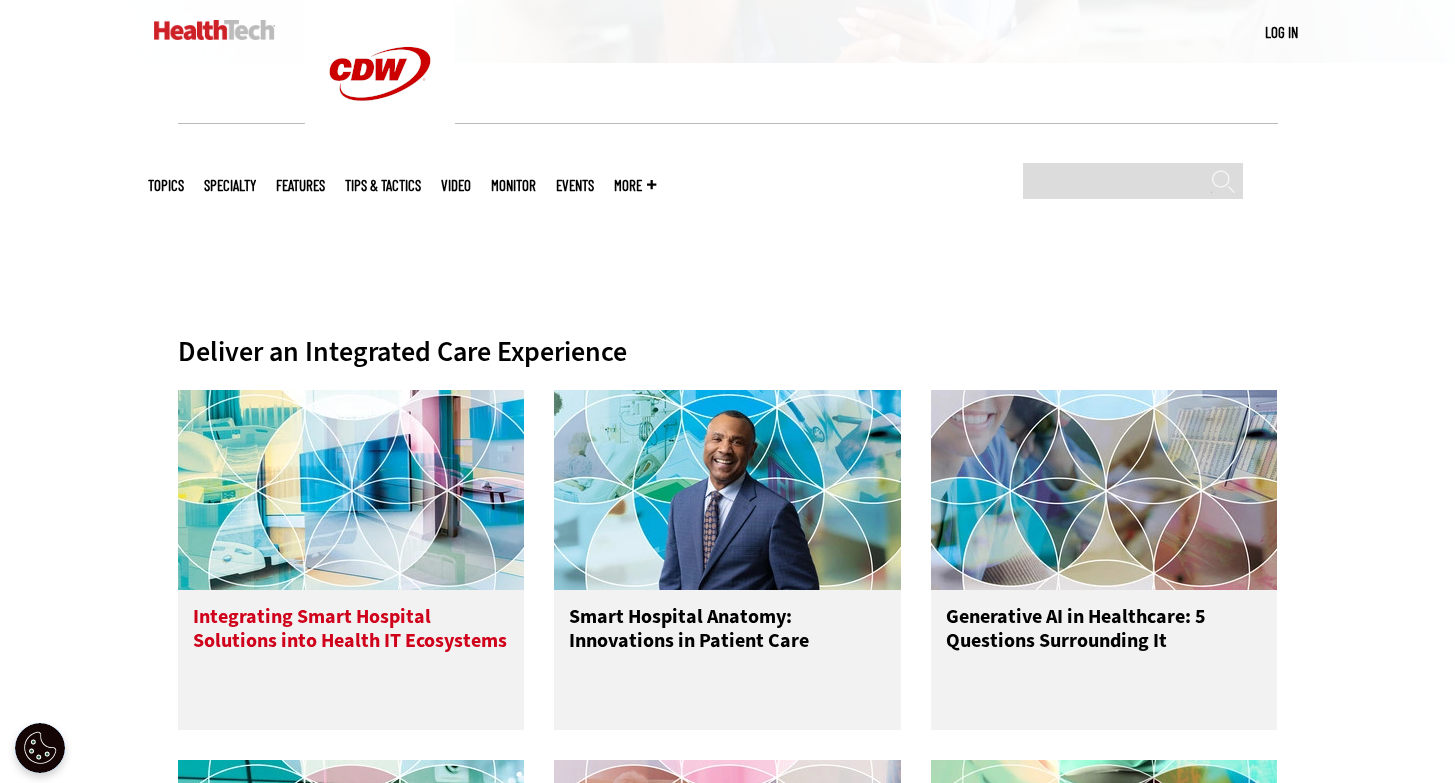 click on "Integrating Smart Hospital Solutions into Health IT Ecosystems" at bounding box center [351, 645] 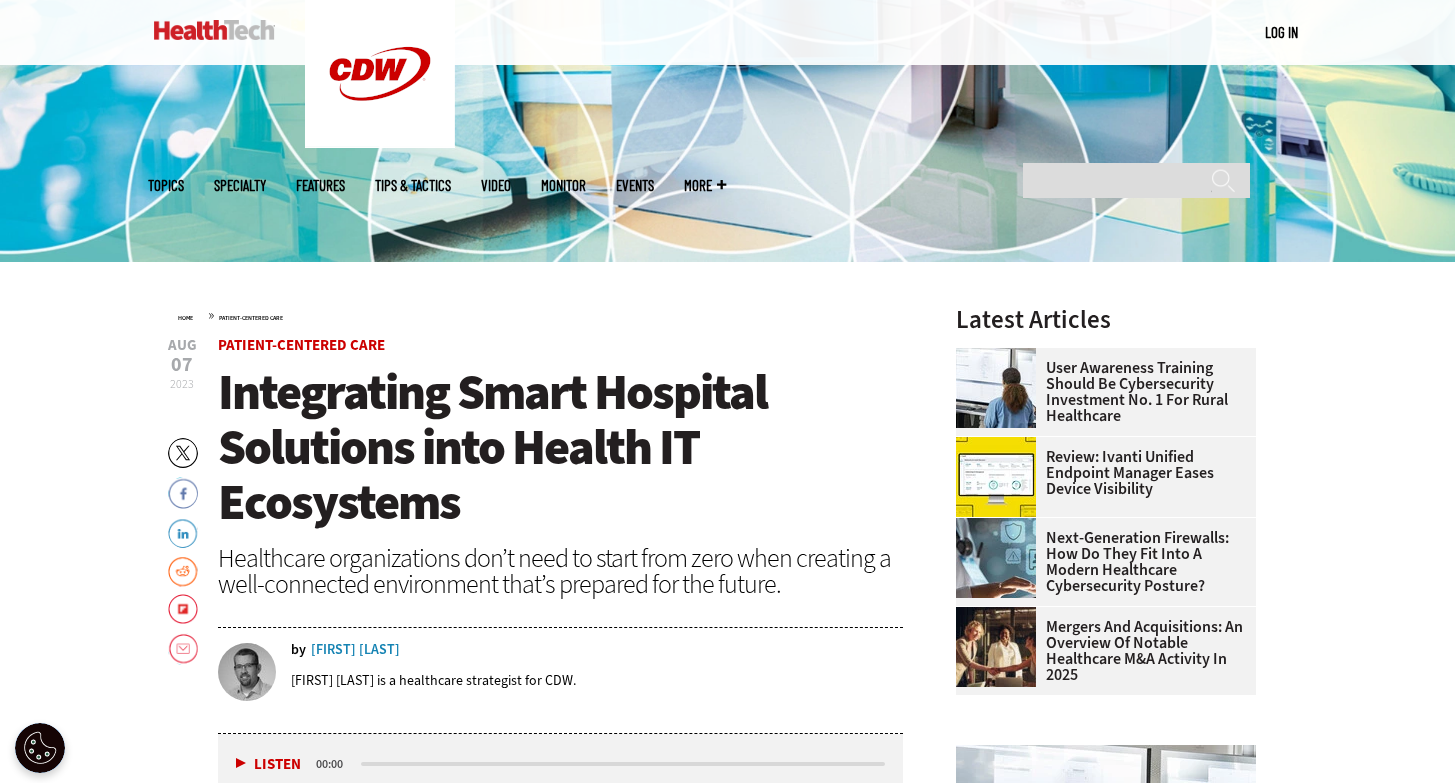 scroll, scrollTop: 423, scrollLeft: 0, axis: vertical 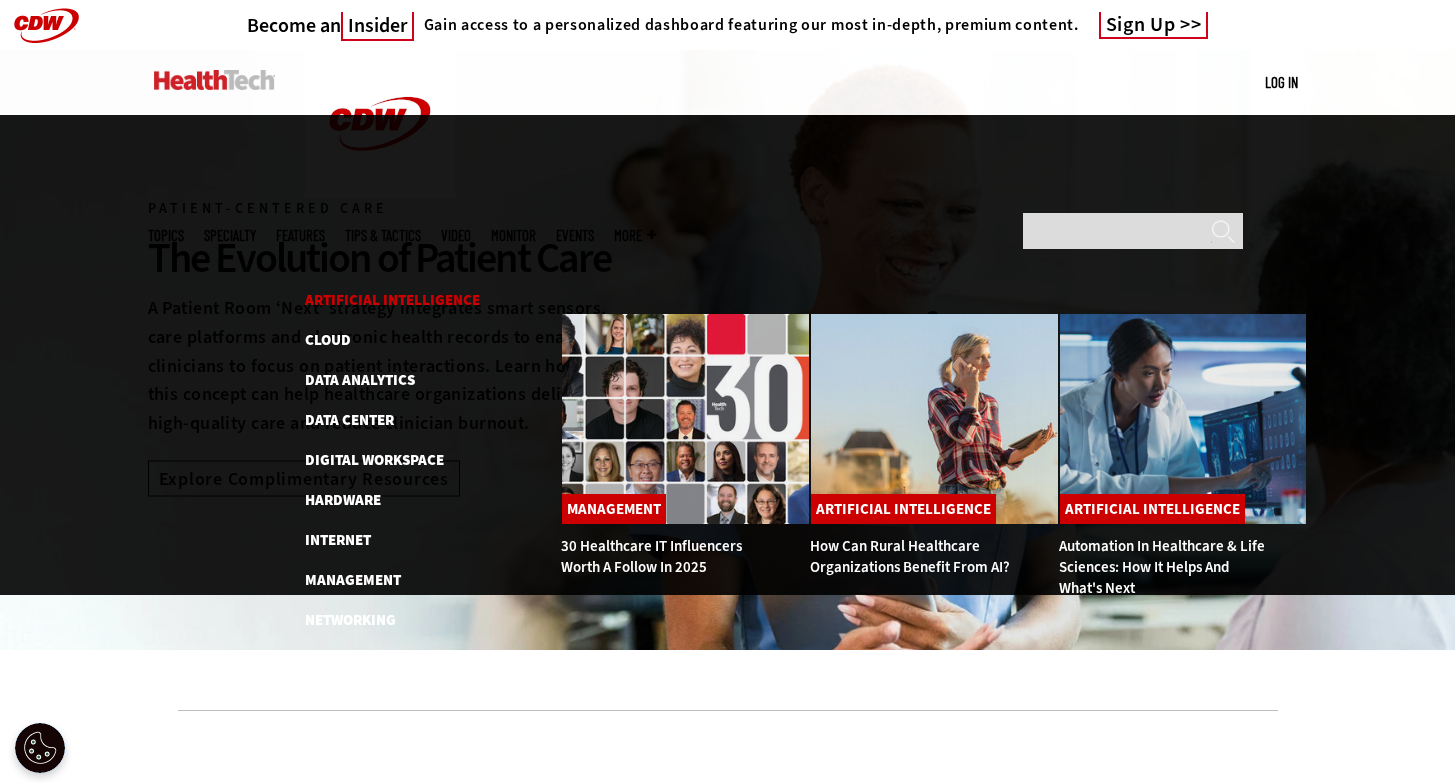 click on "Artificial Intelligence" at bounding box center [392, 300] 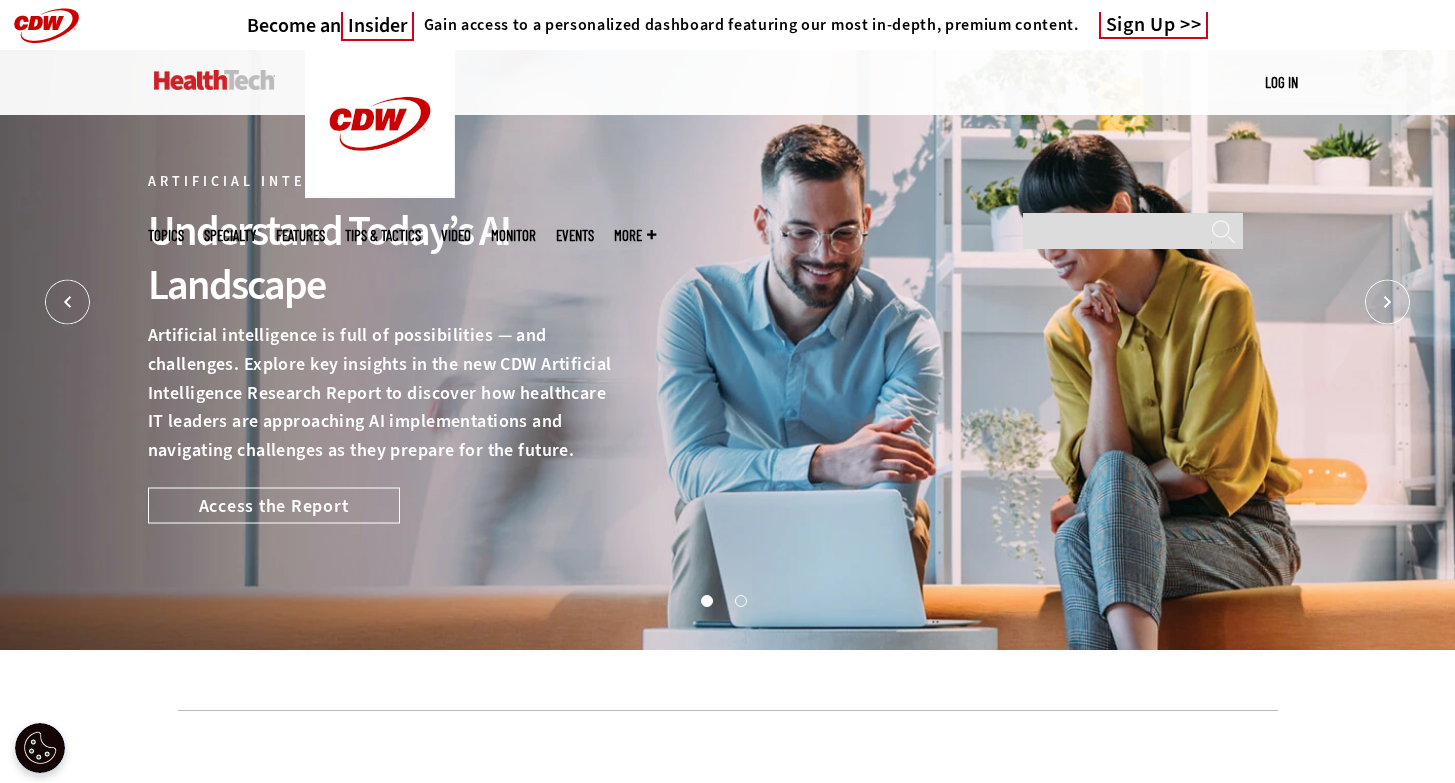 scroll, scrollTop: 0, scrollLeft: 0, axis: both 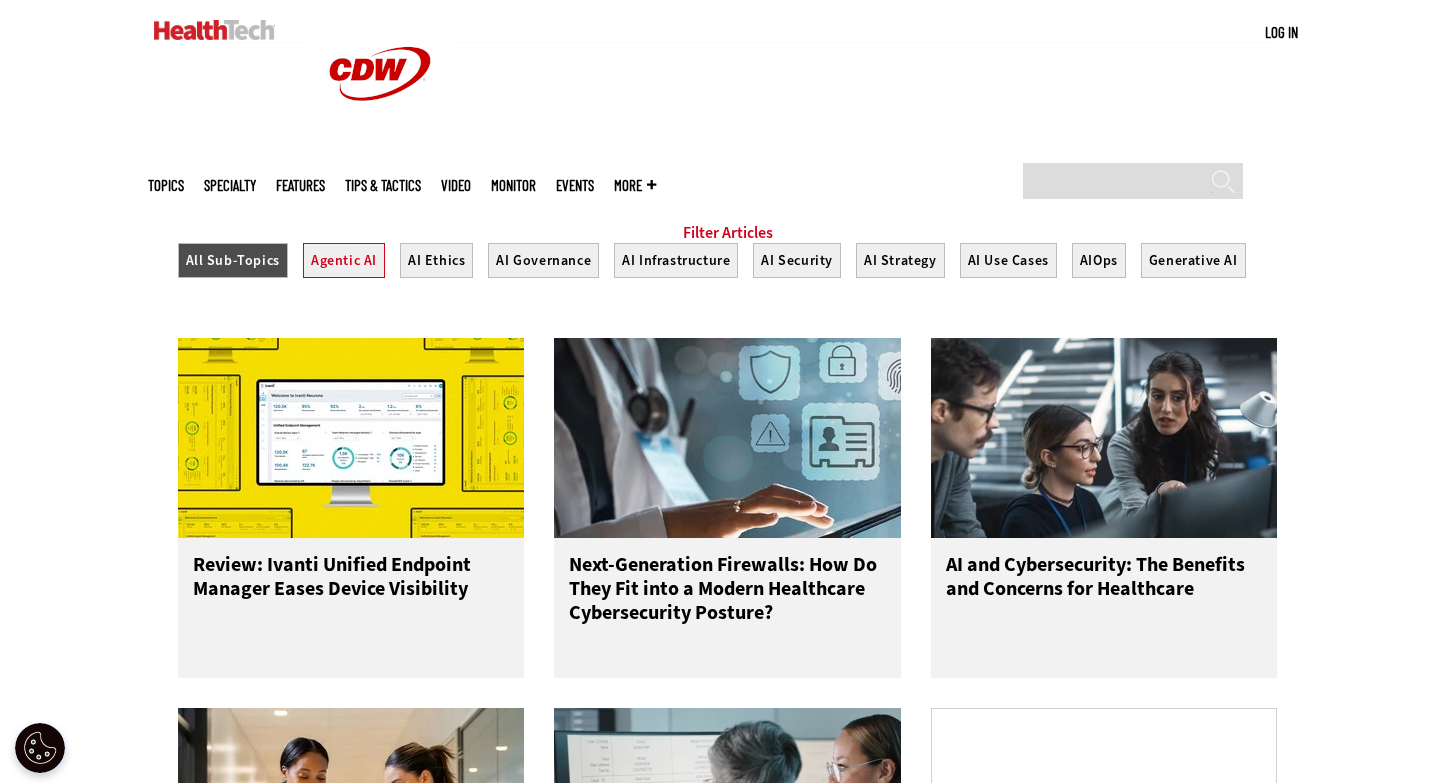 click on "Agentic AI" at bounding box center (344, 260) 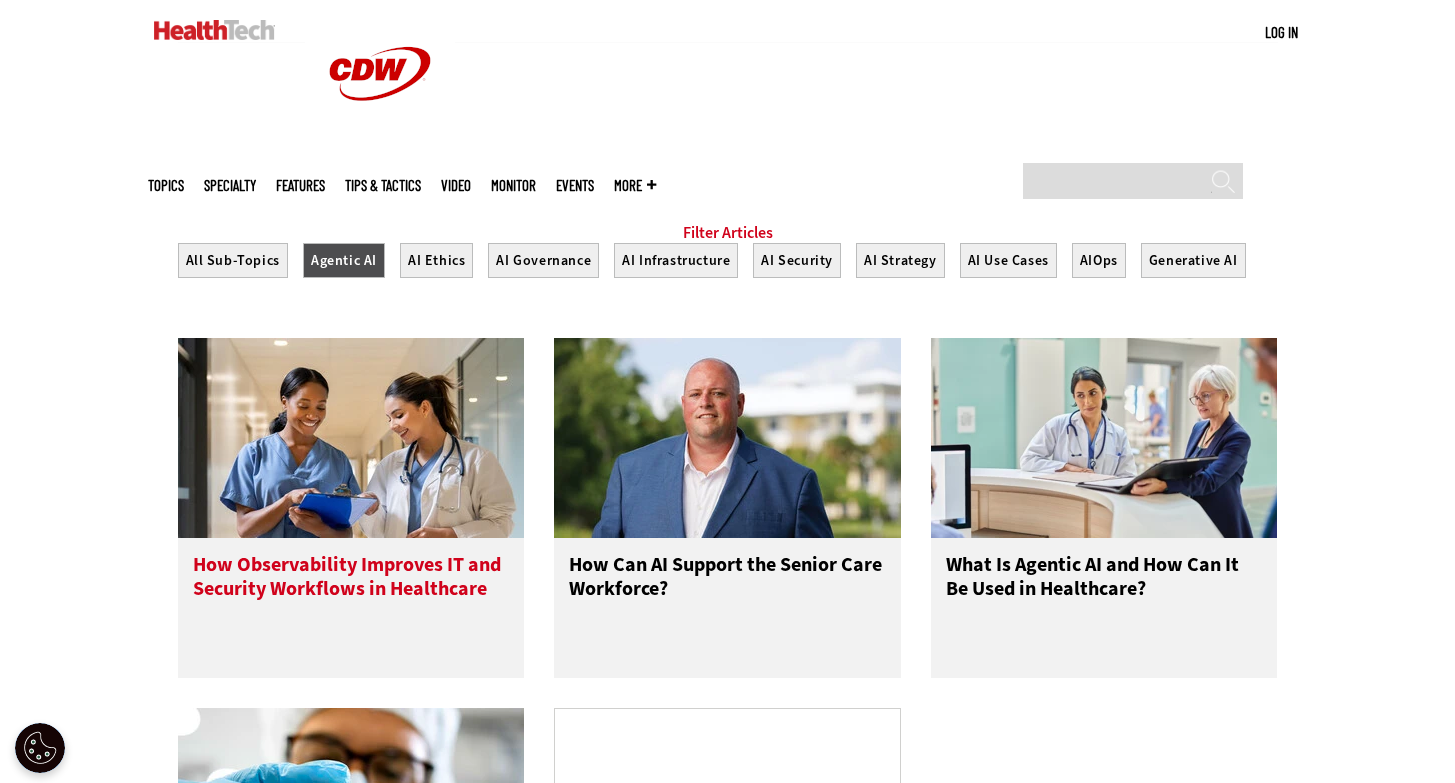 click on "How Observability Improves IT and Security Workflows in Healthcare" at bounding box center [351, 593] 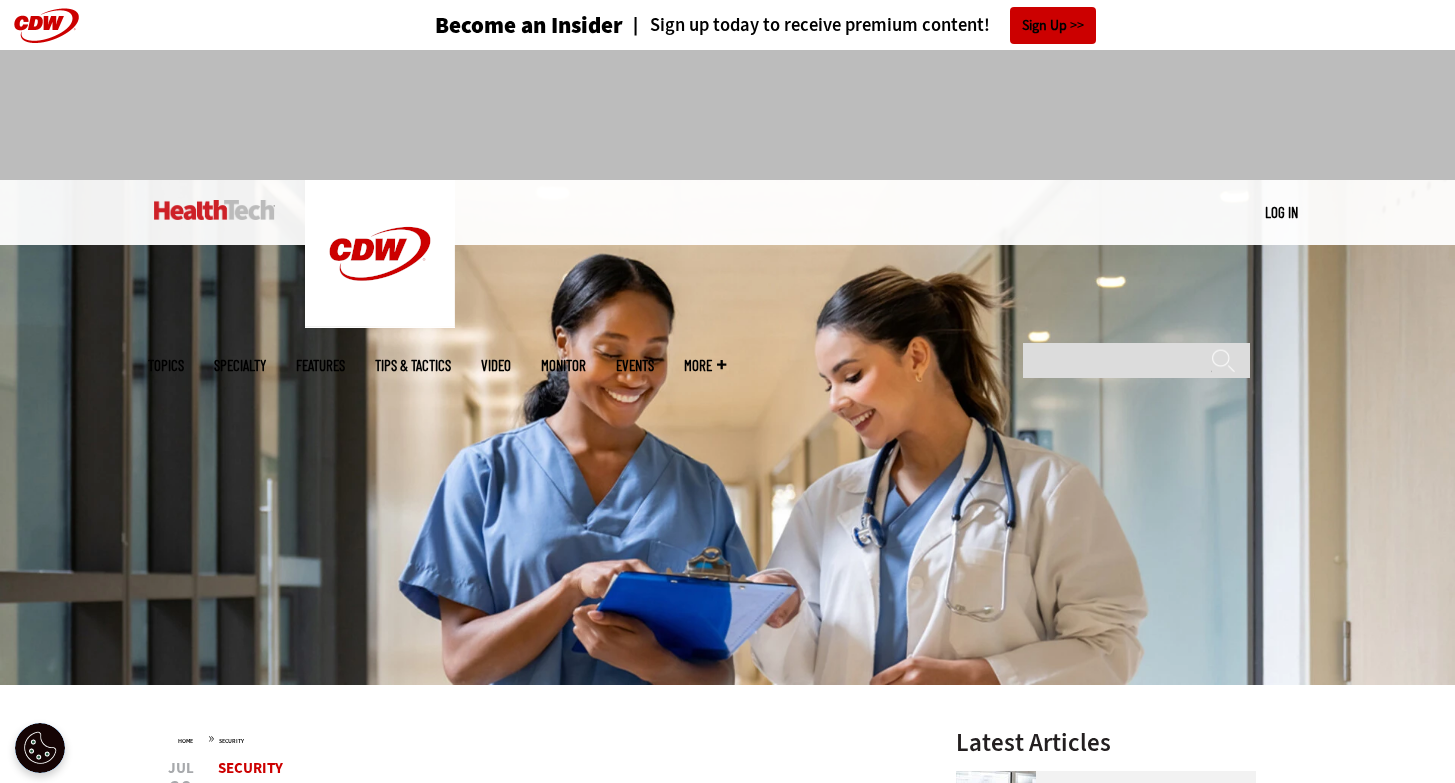 scroll, scrollTop: 230, scrollLeft: 0, axis: vertical 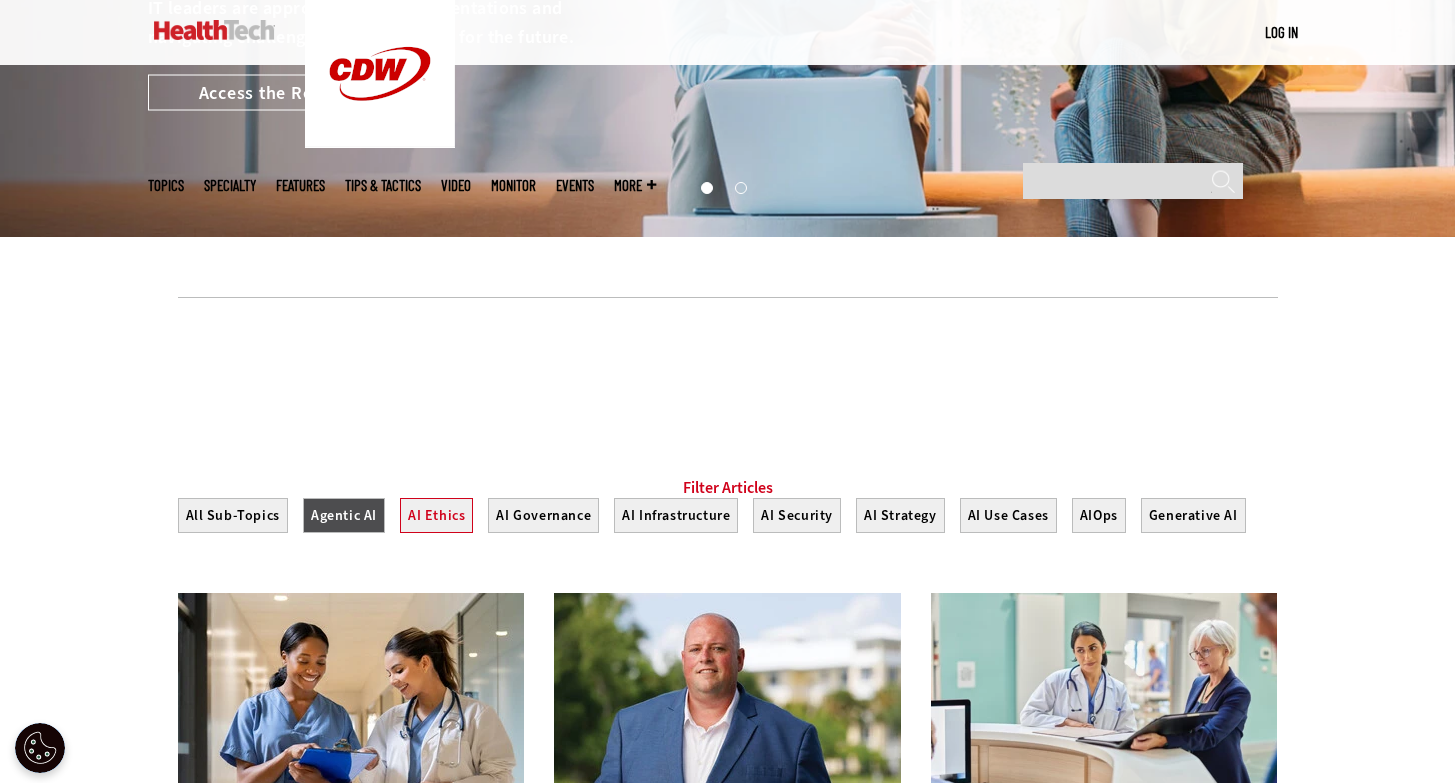 click on "AI Ethics" at bounding box center (436, 515) 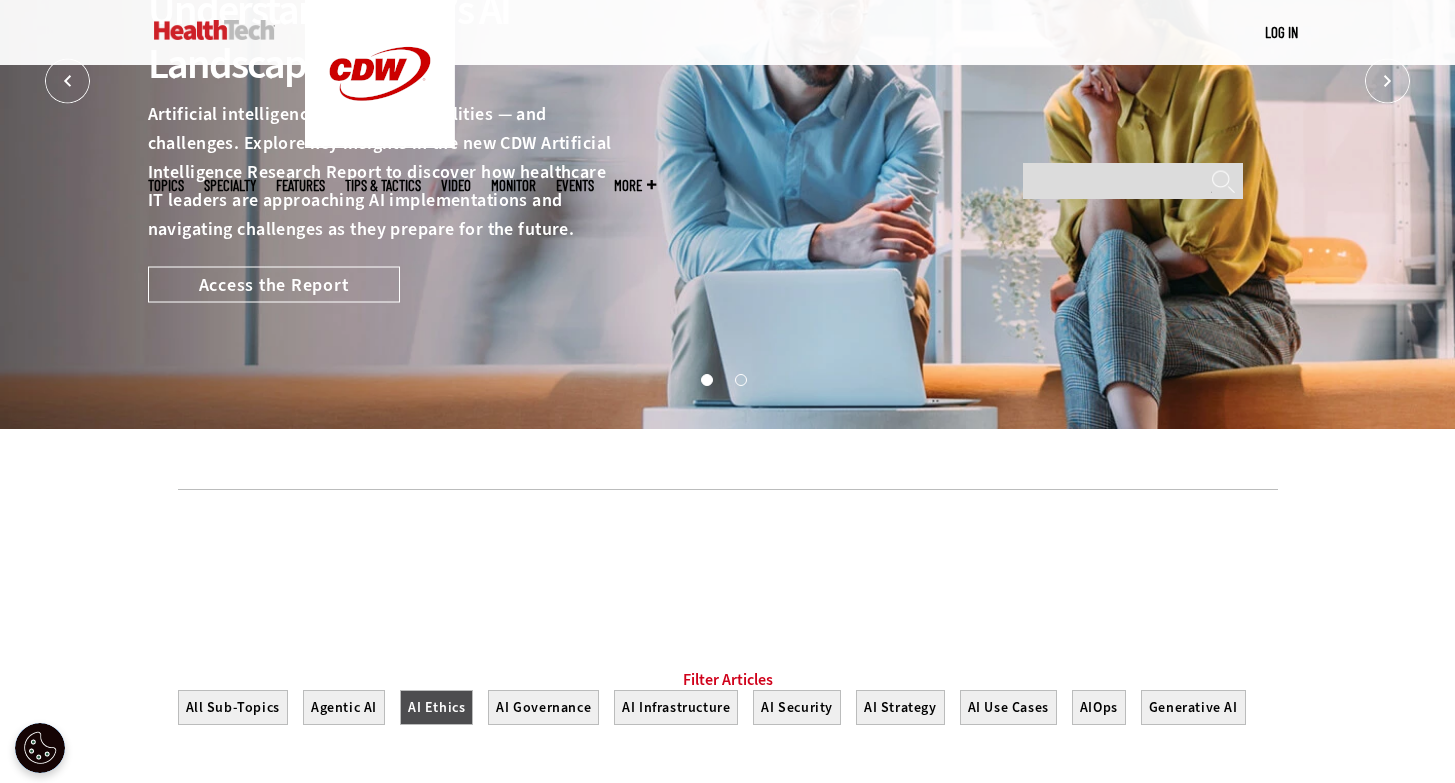 scroll, scrollTop: 0, scrollLeft: 0, axis: both 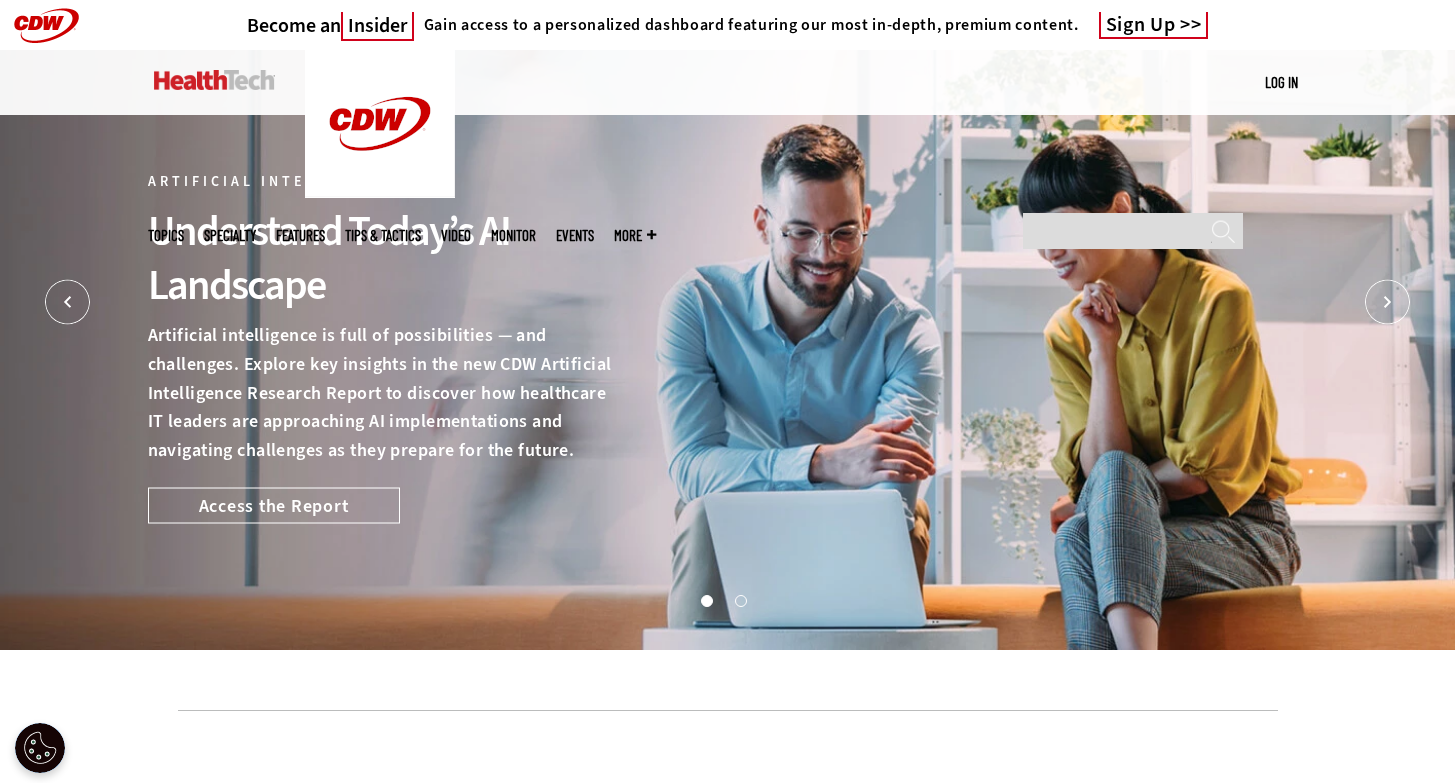 click on "Topics
Specialty
Features
Tips & Tactics
Video
MonITor
Events
More
Search" at bounding box center [412, 235] 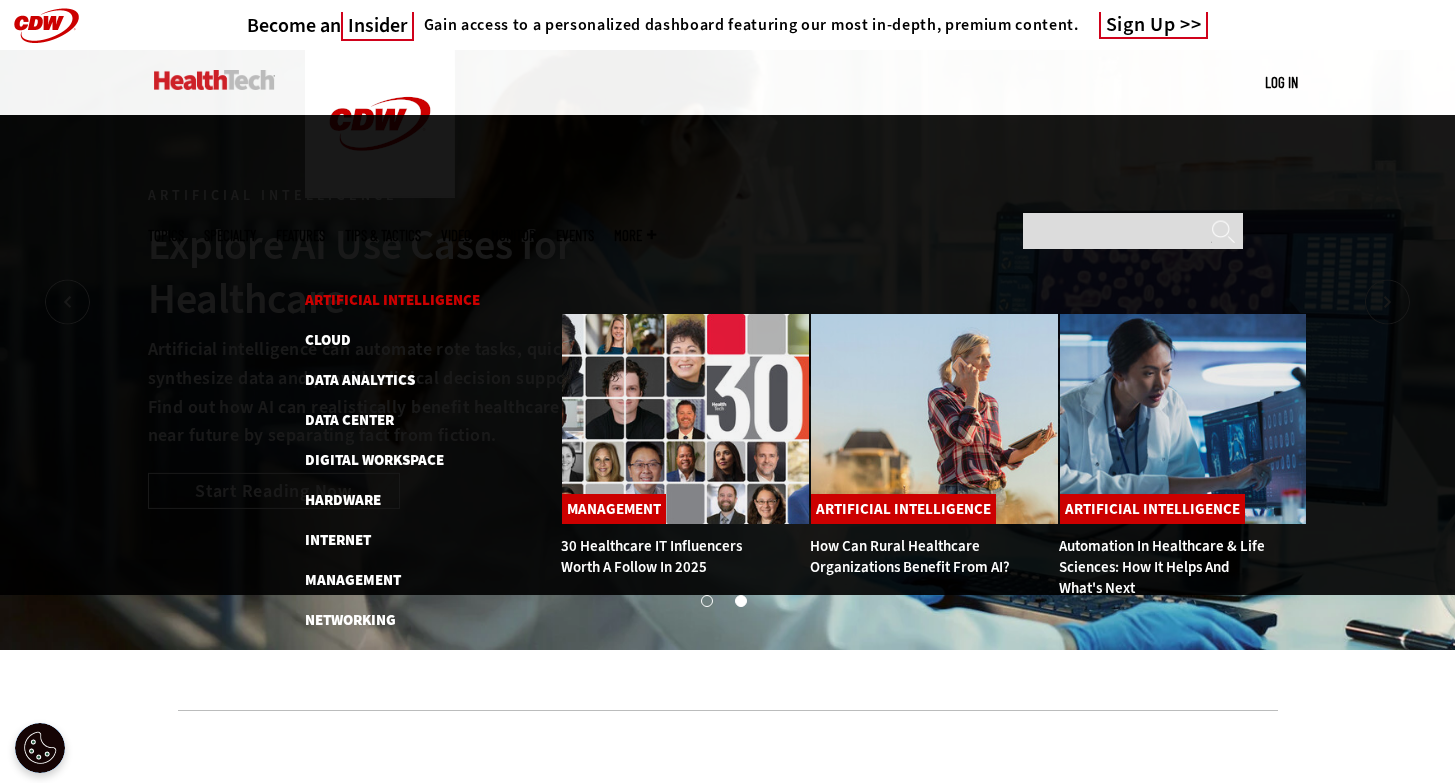 click on "Artificial Intelligence" at bounding box center (392, 300) 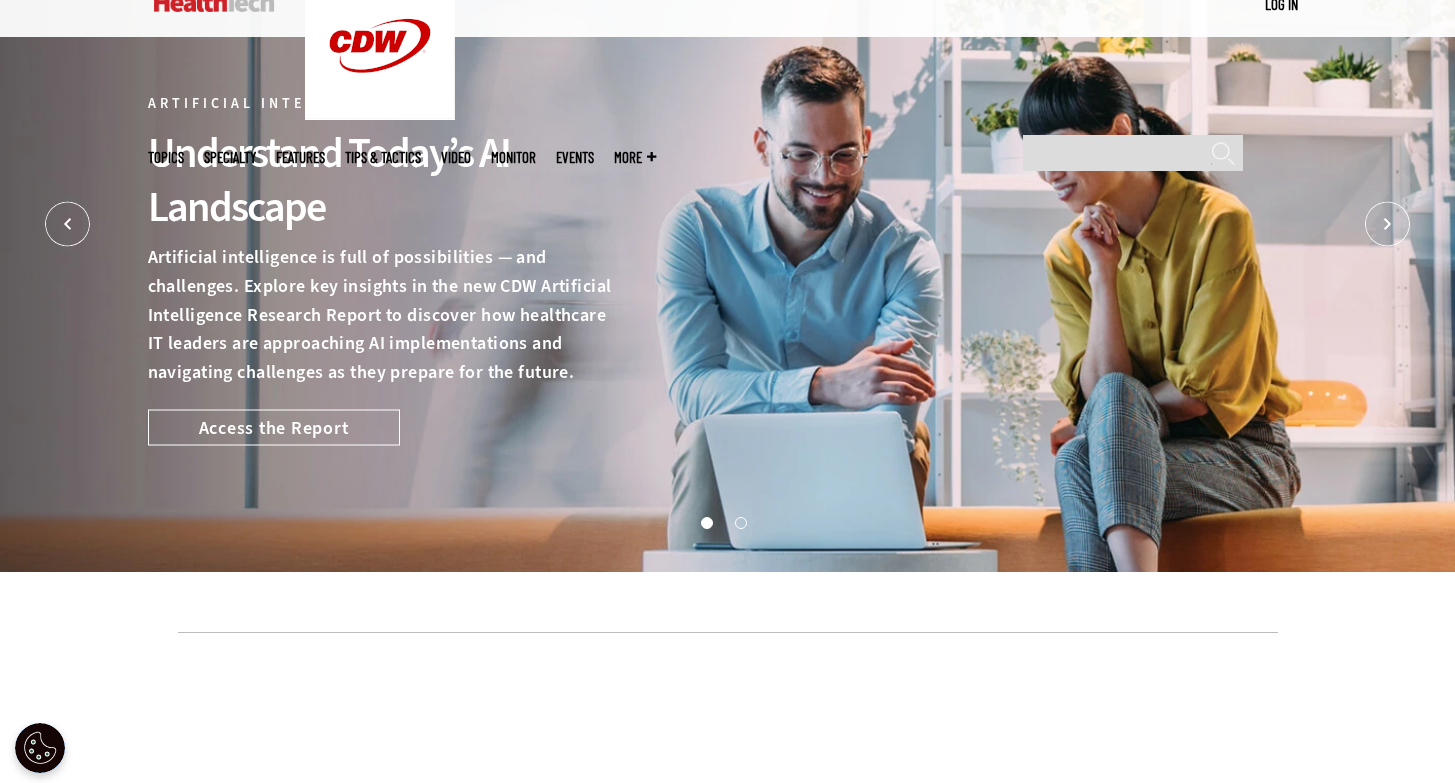 scroll, scrollTop: 0, scrollLeft: 0, axis: both 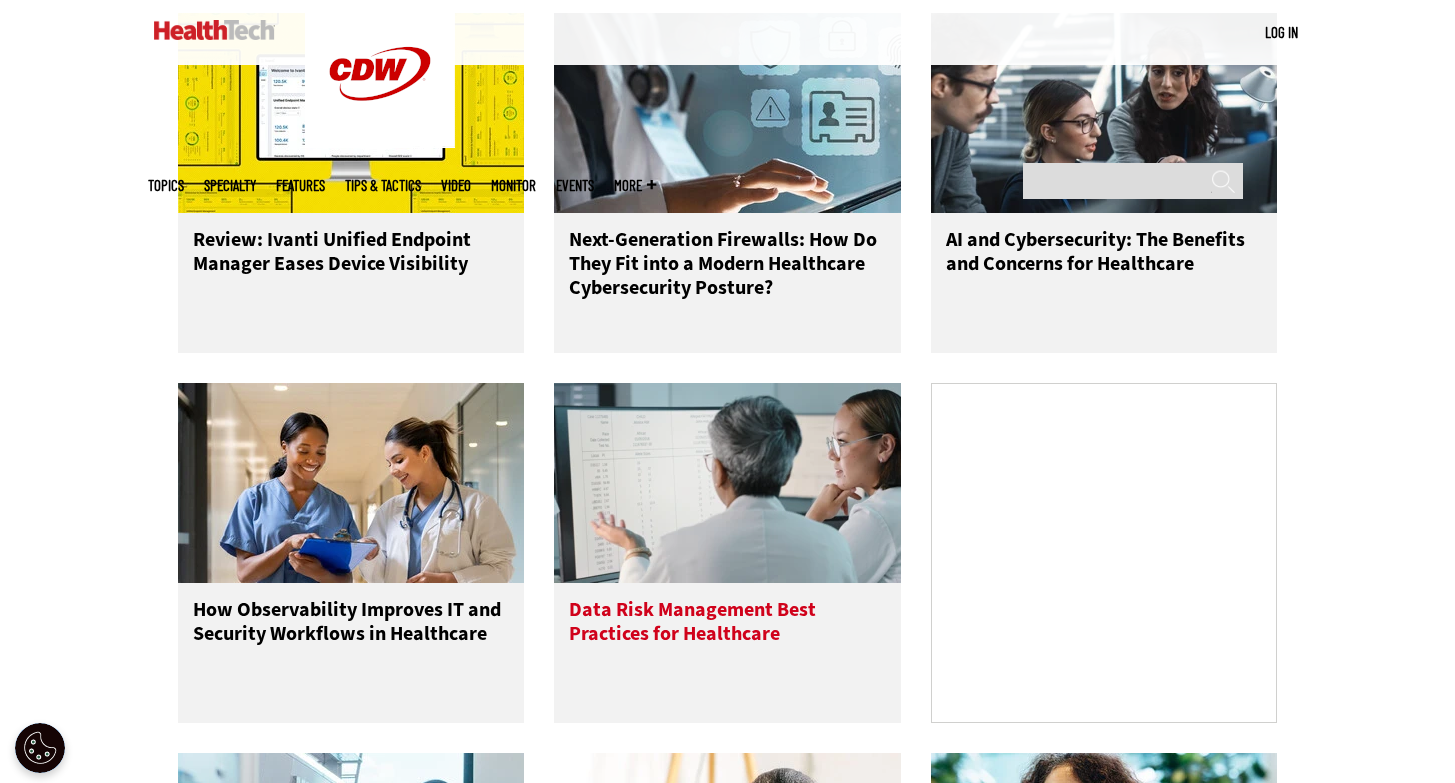 click on "Data Risk Management Best Practices for Healthcare" at bounding box center [727, 638] 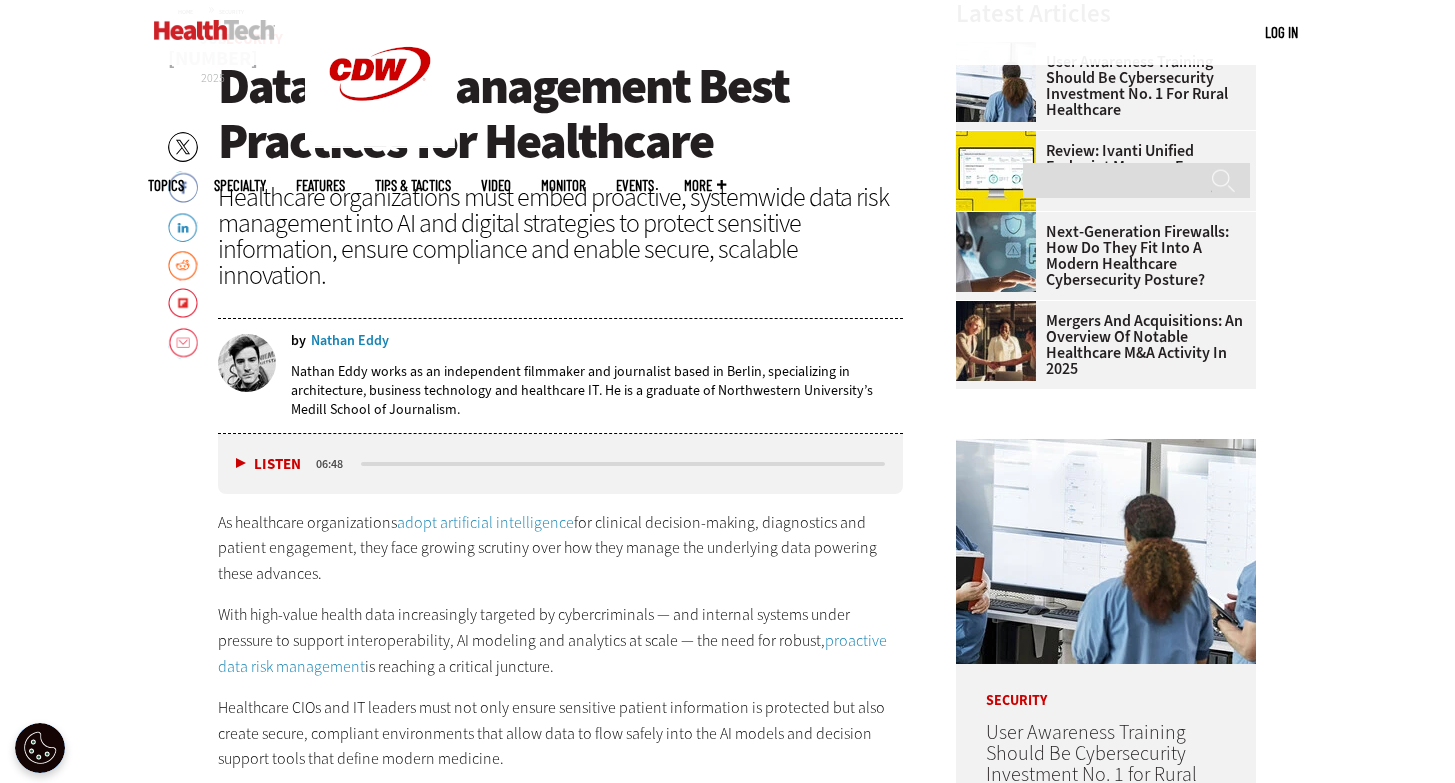 scroll, scrollTop: 724, scrollLeft: 0, axis: vertical 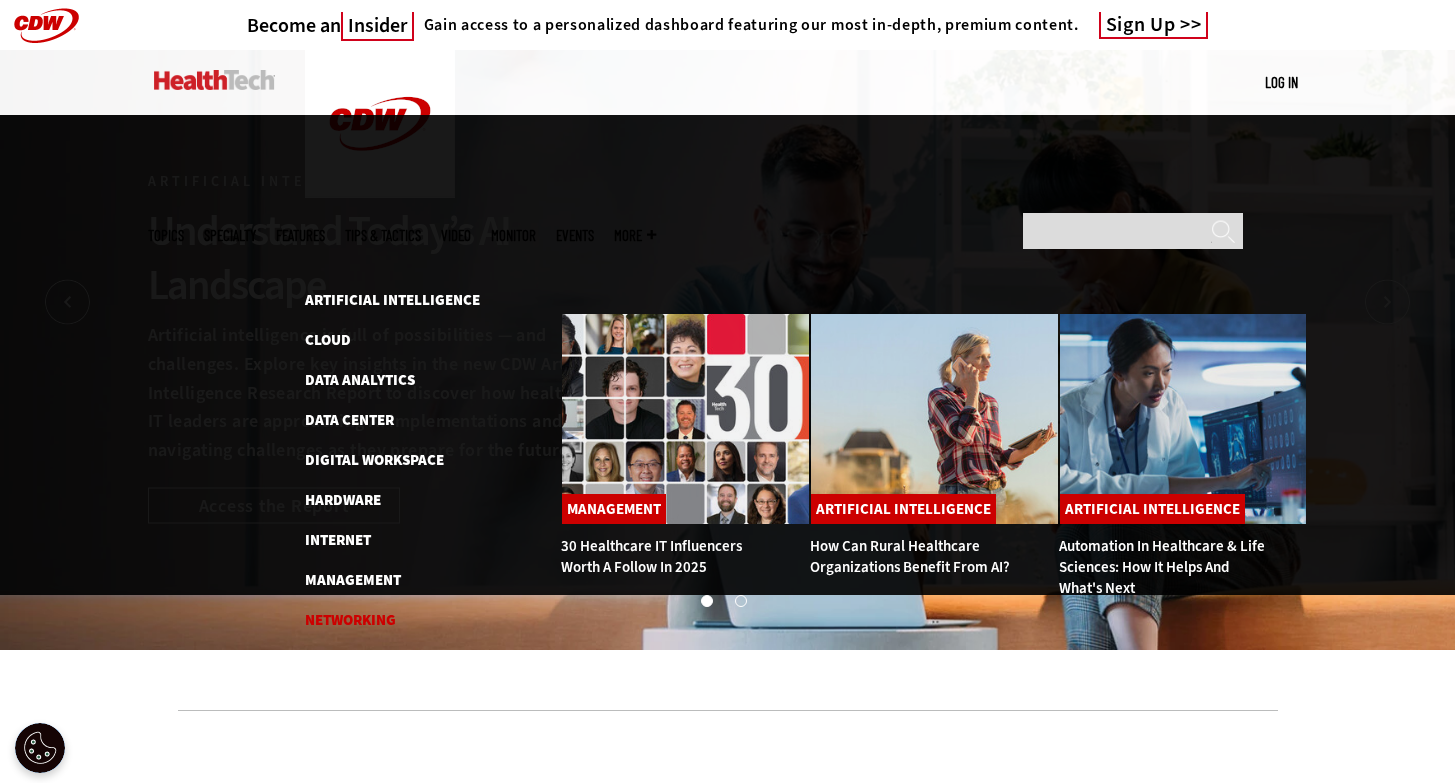 click on "Networking" at bounding box center [350, 620] 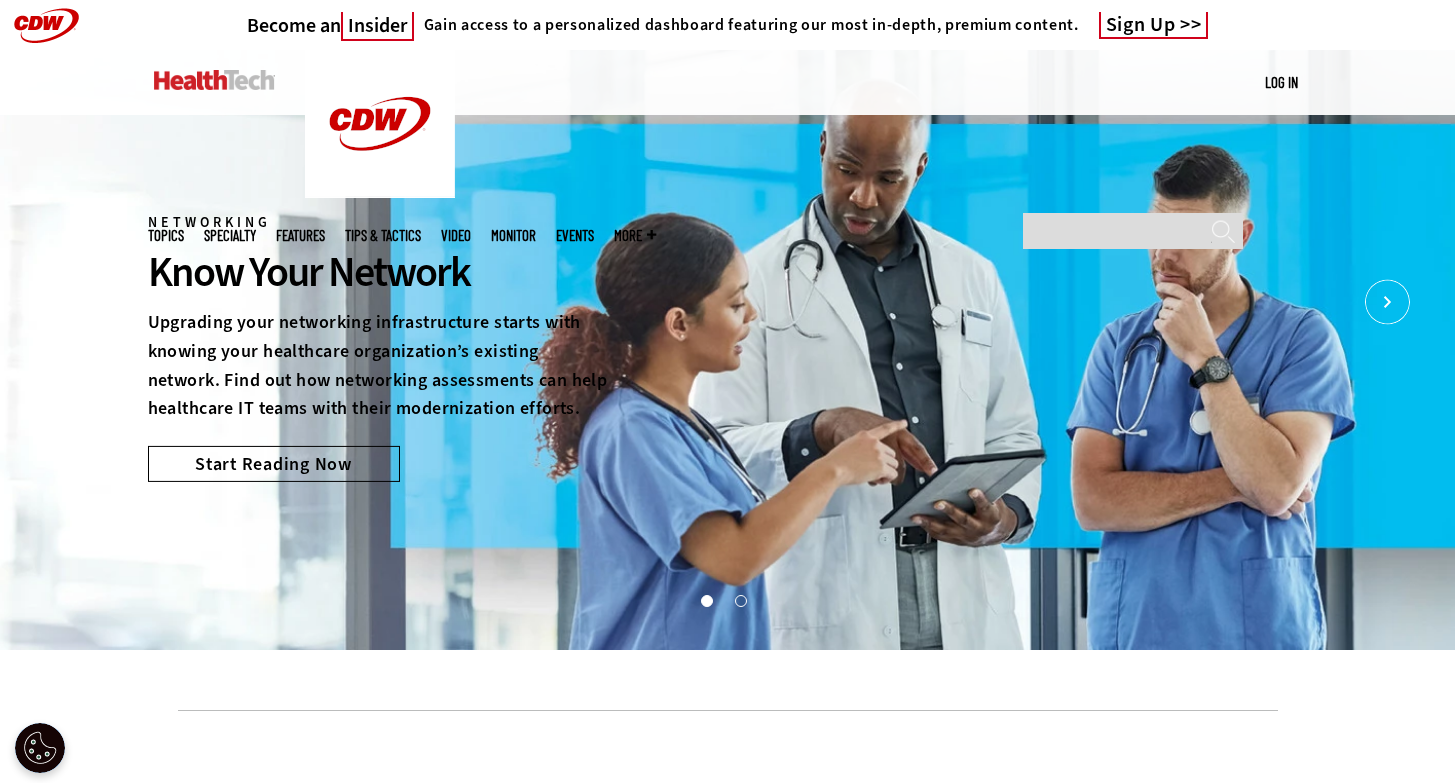 scroll, scrollTop: 0, scrollLeft: 0, axis: both 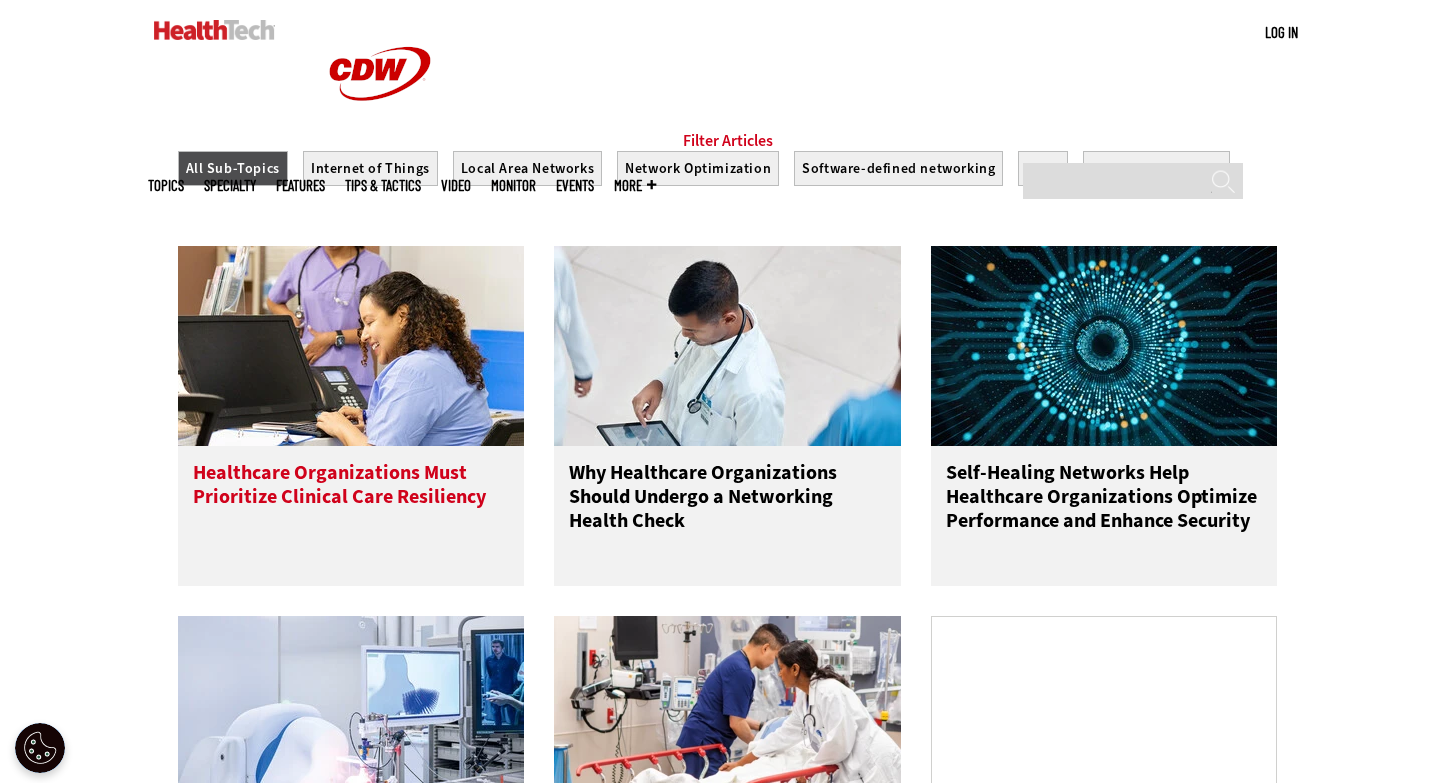 click on "Healthcare Organizations Must Prioritize Clinical Care Resiliency" at bounding box center (351, 501) 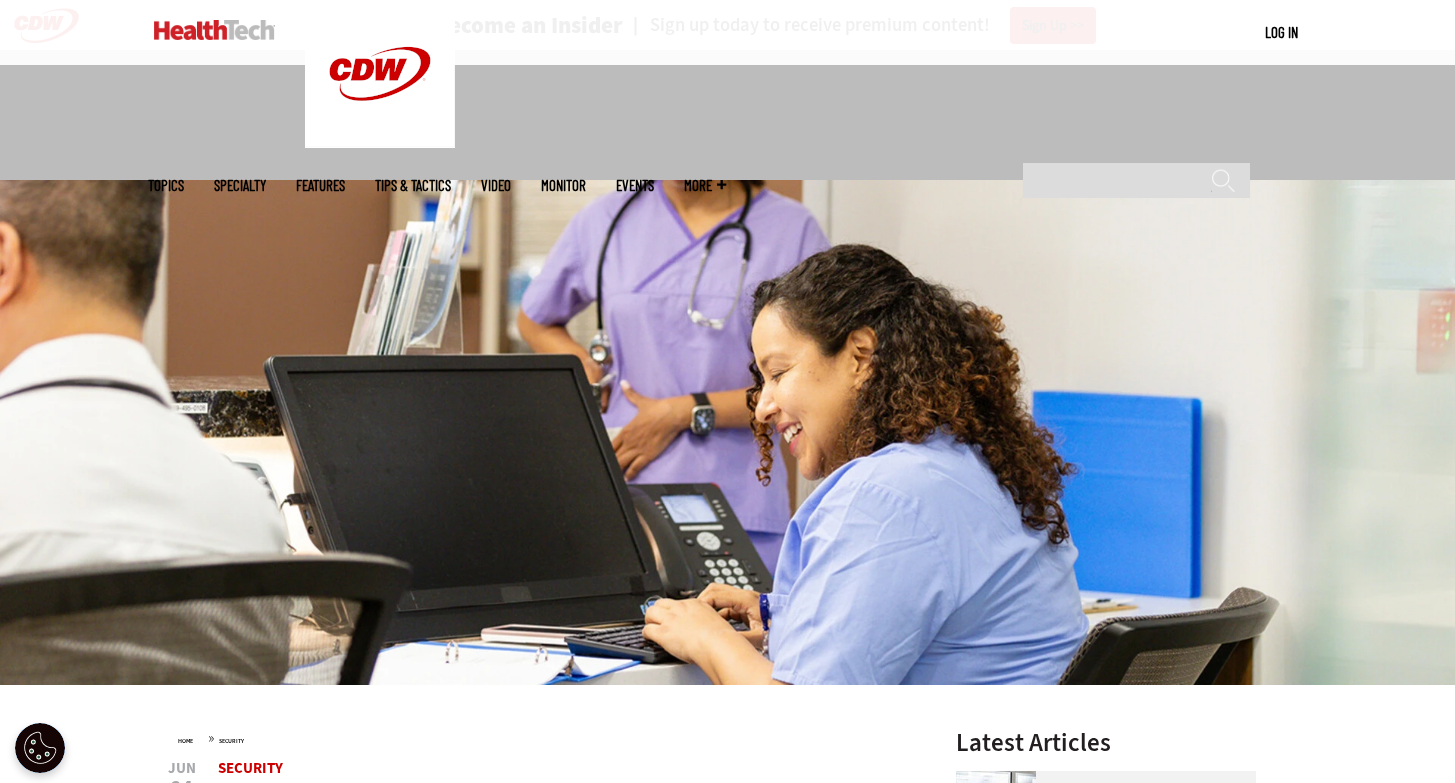 scroll, scrollTop: 267, scrollLeft: 0, axis: vertical 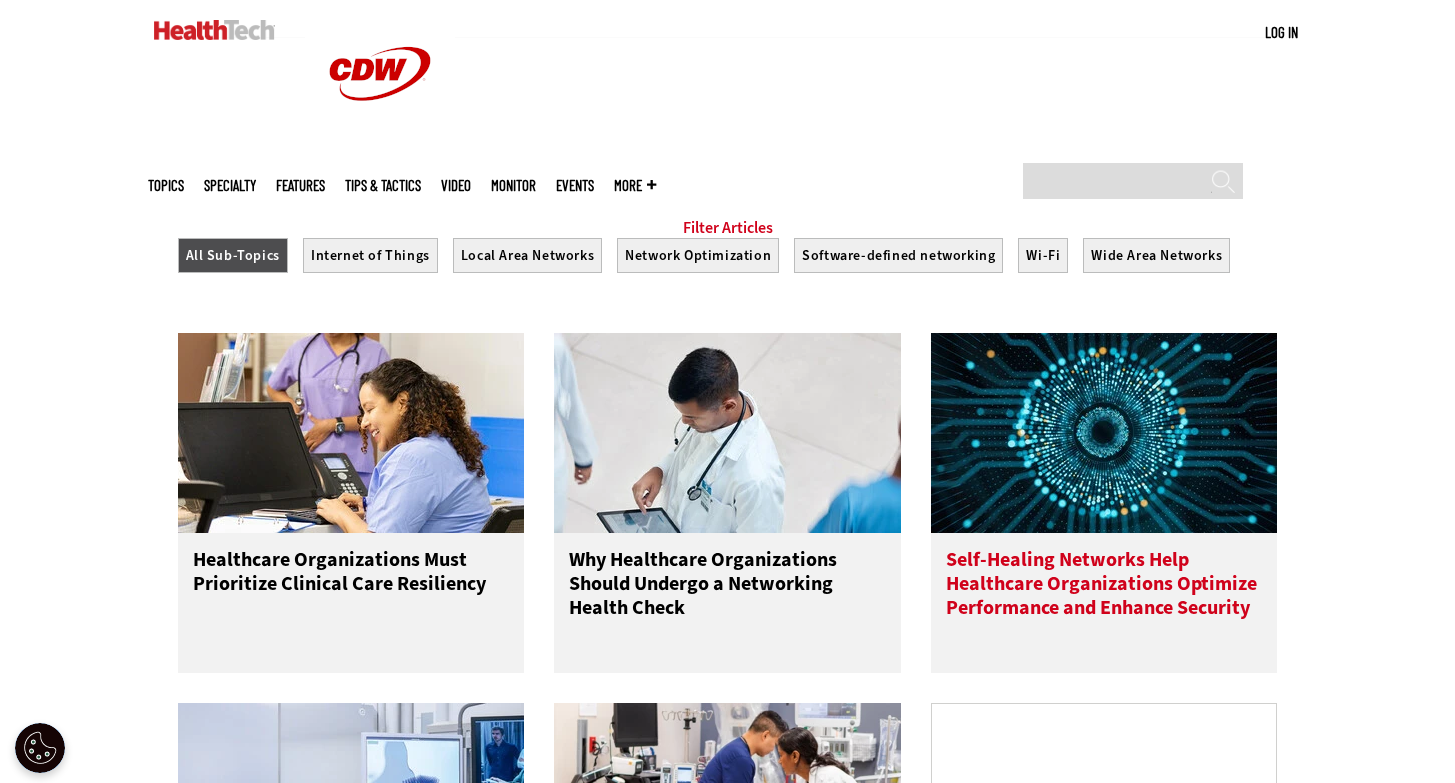 click on "Self-Healing Networks Help Healthcare Organizations Optimize Performance and Enhance Security" at bounding box center [1104, 588] 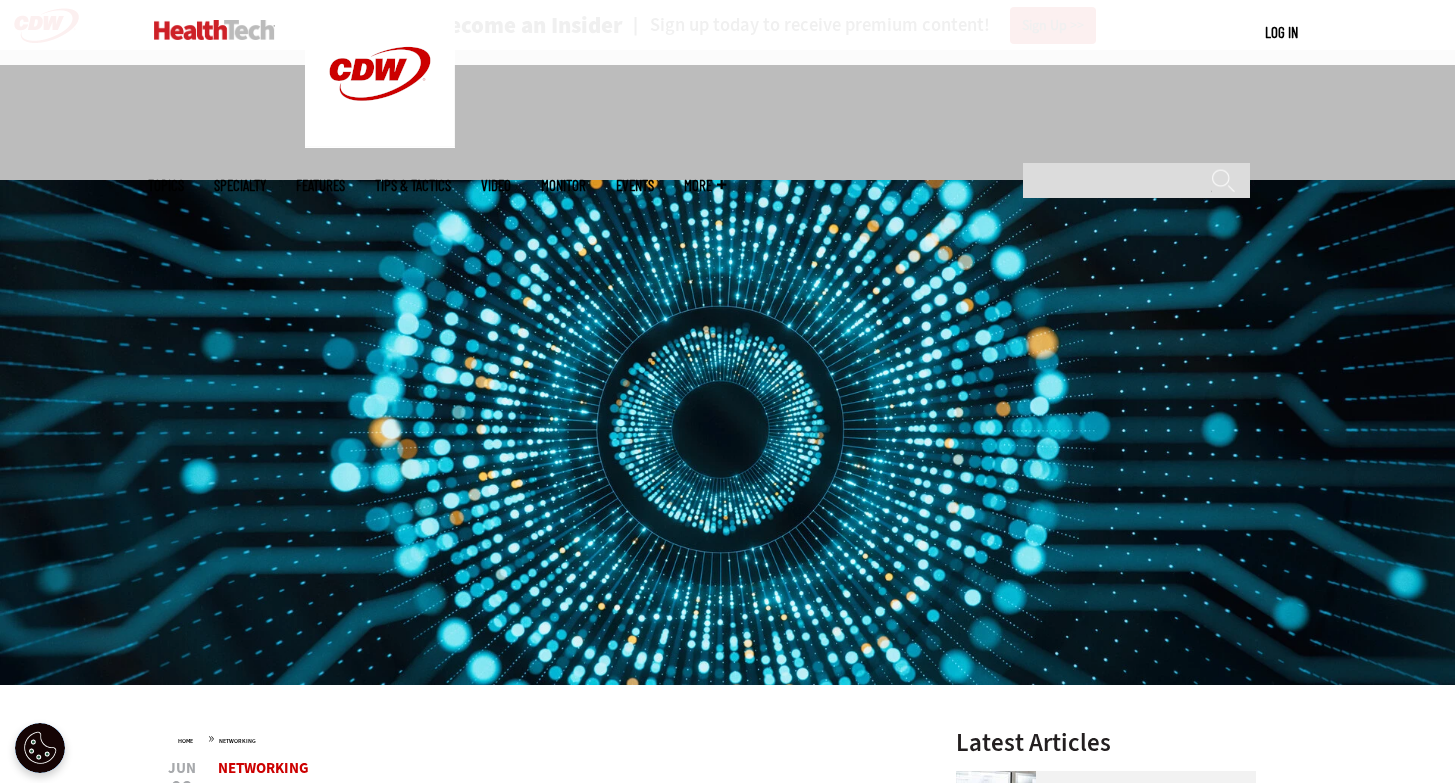 scroll, scrollTop: 301, scrollLeft: 0, axis: vertical 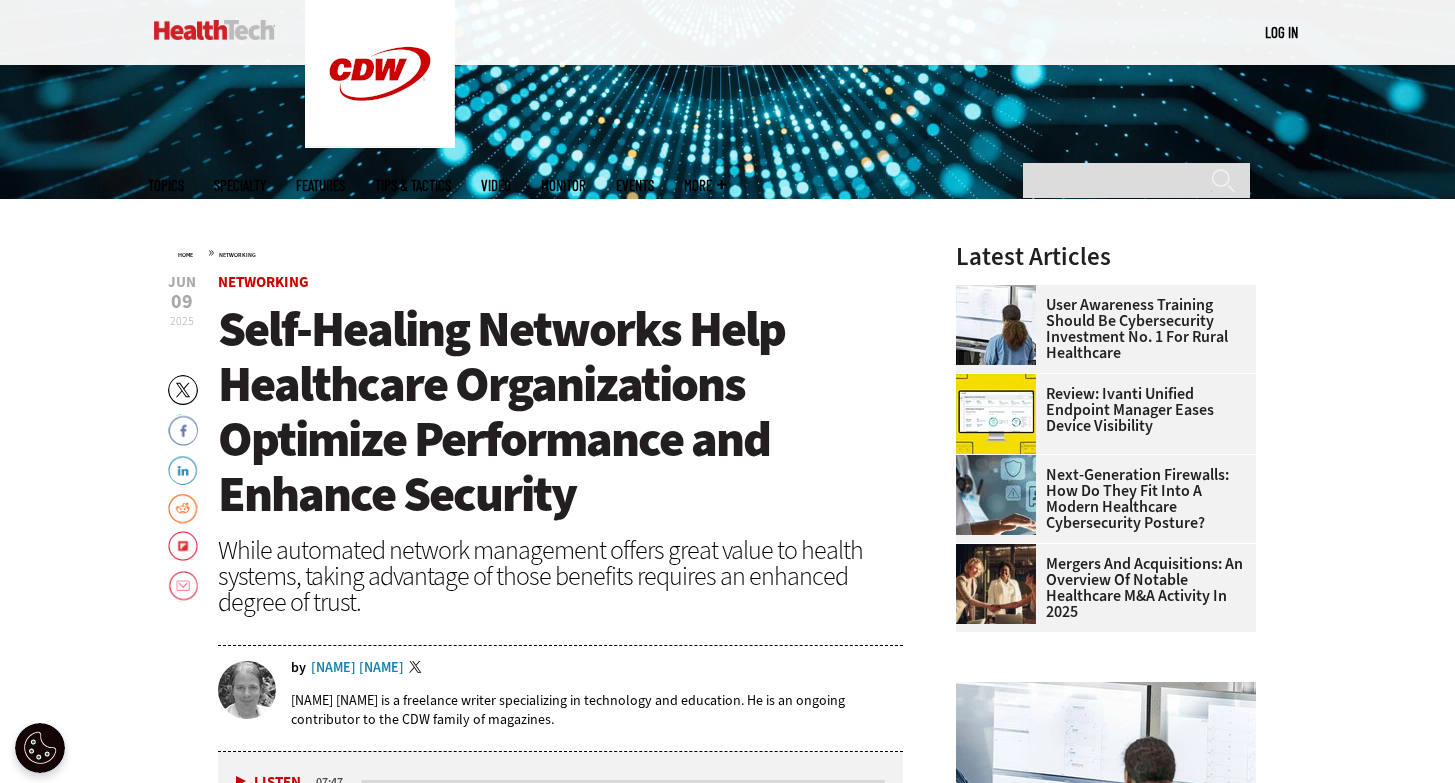 click at bounding box center [214, 30] 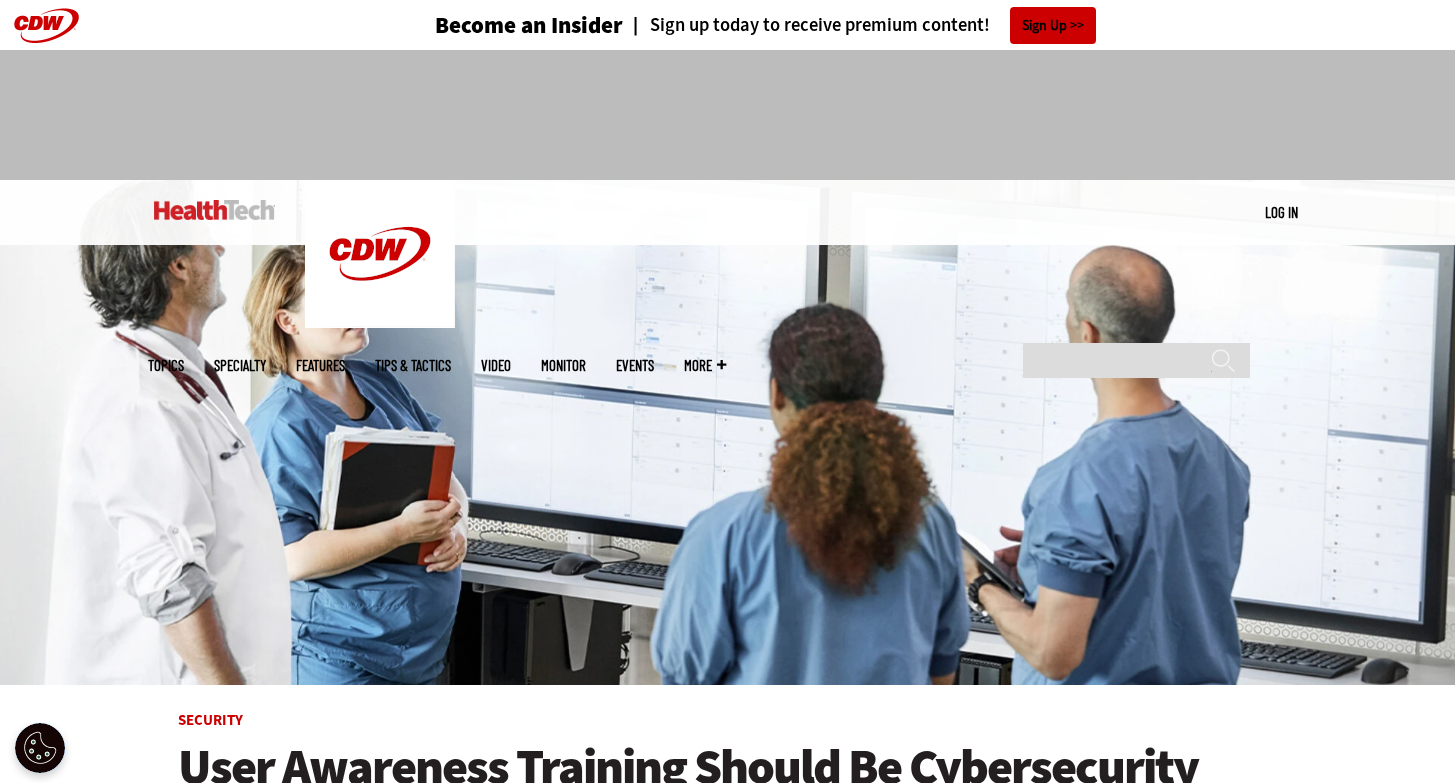 scroll, scrollTop: 0, scrollLeft: 0, axis: both 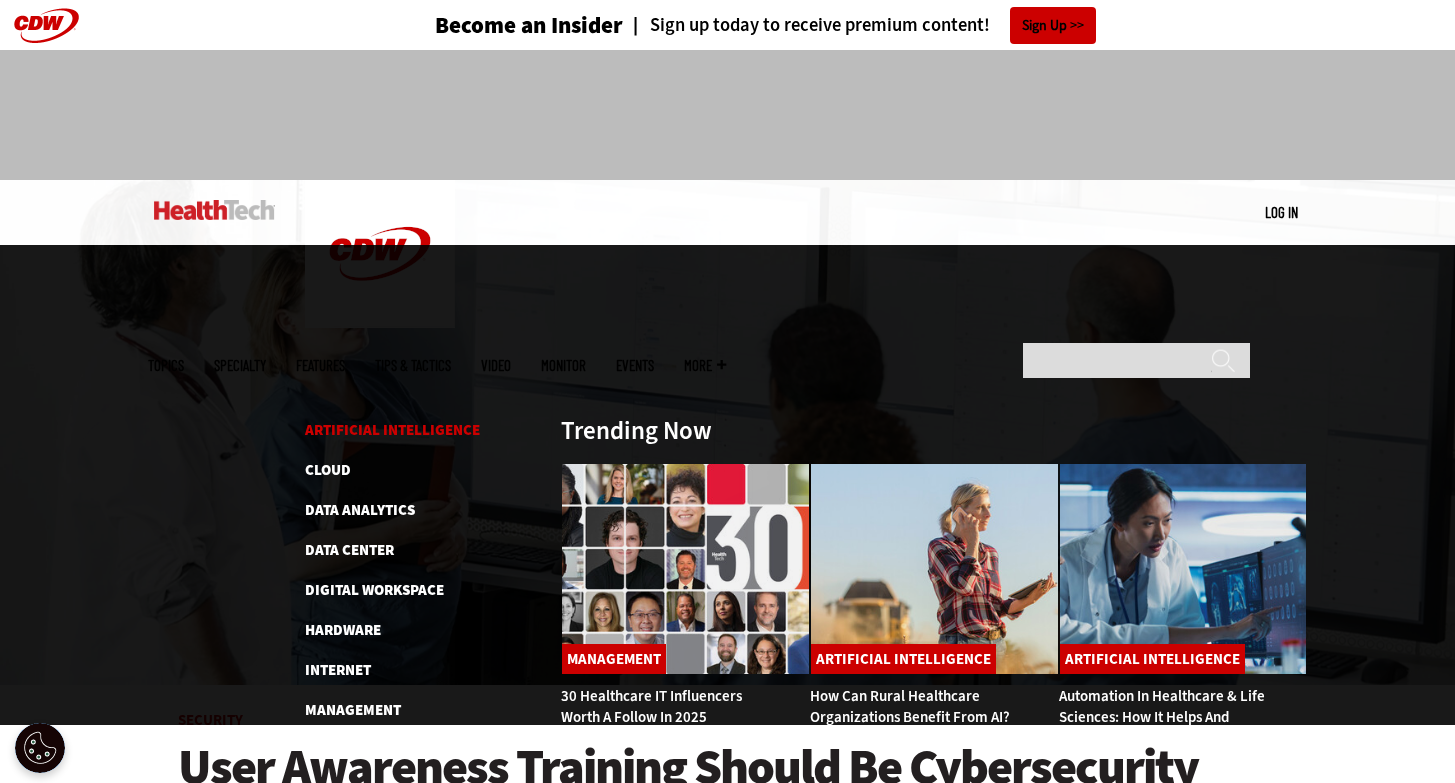 click on "Artificial Intelligence" at bounding box center (392, 430) 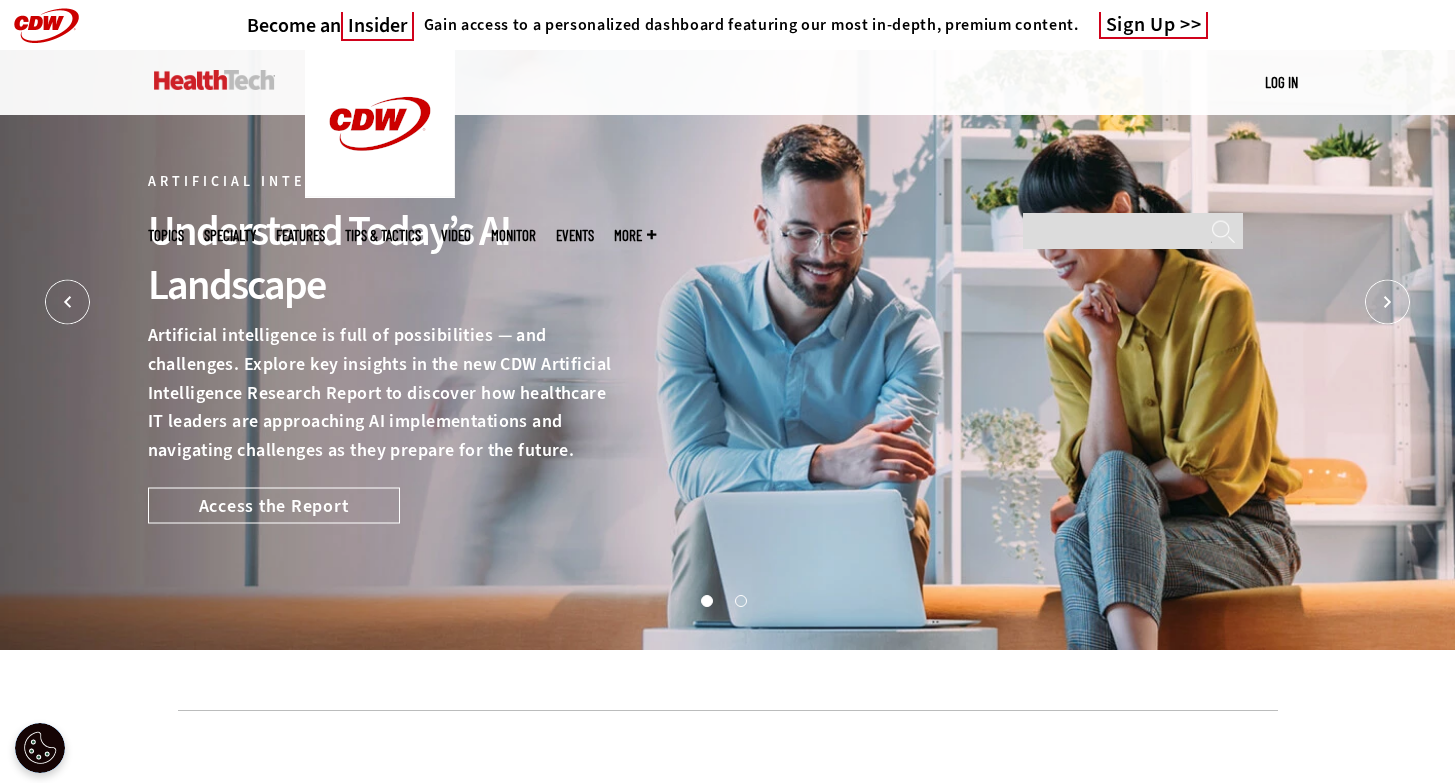 scroll, scrollTop: 0, scrollLeft: 0, axis: both 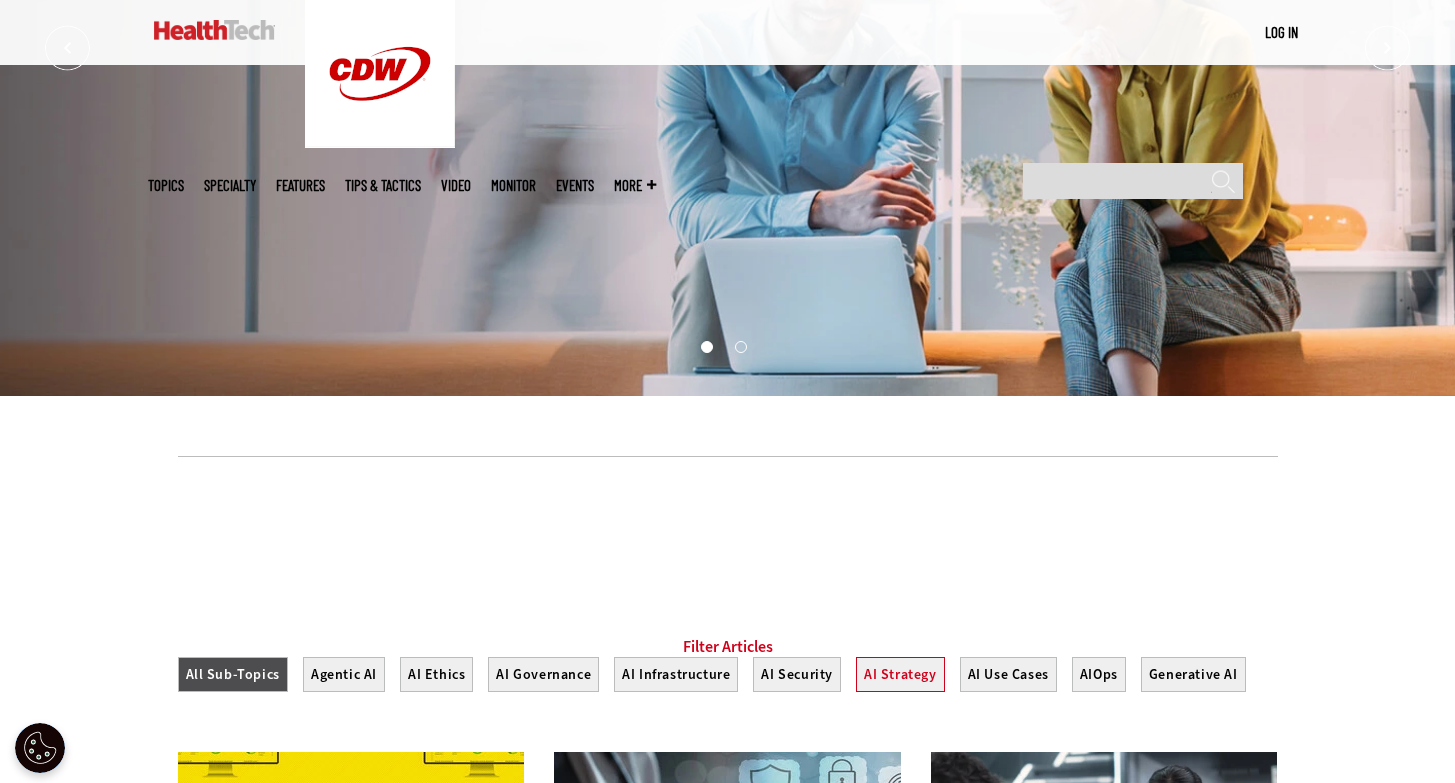 click on "AI Strategy" at bounding box center (900, 674) 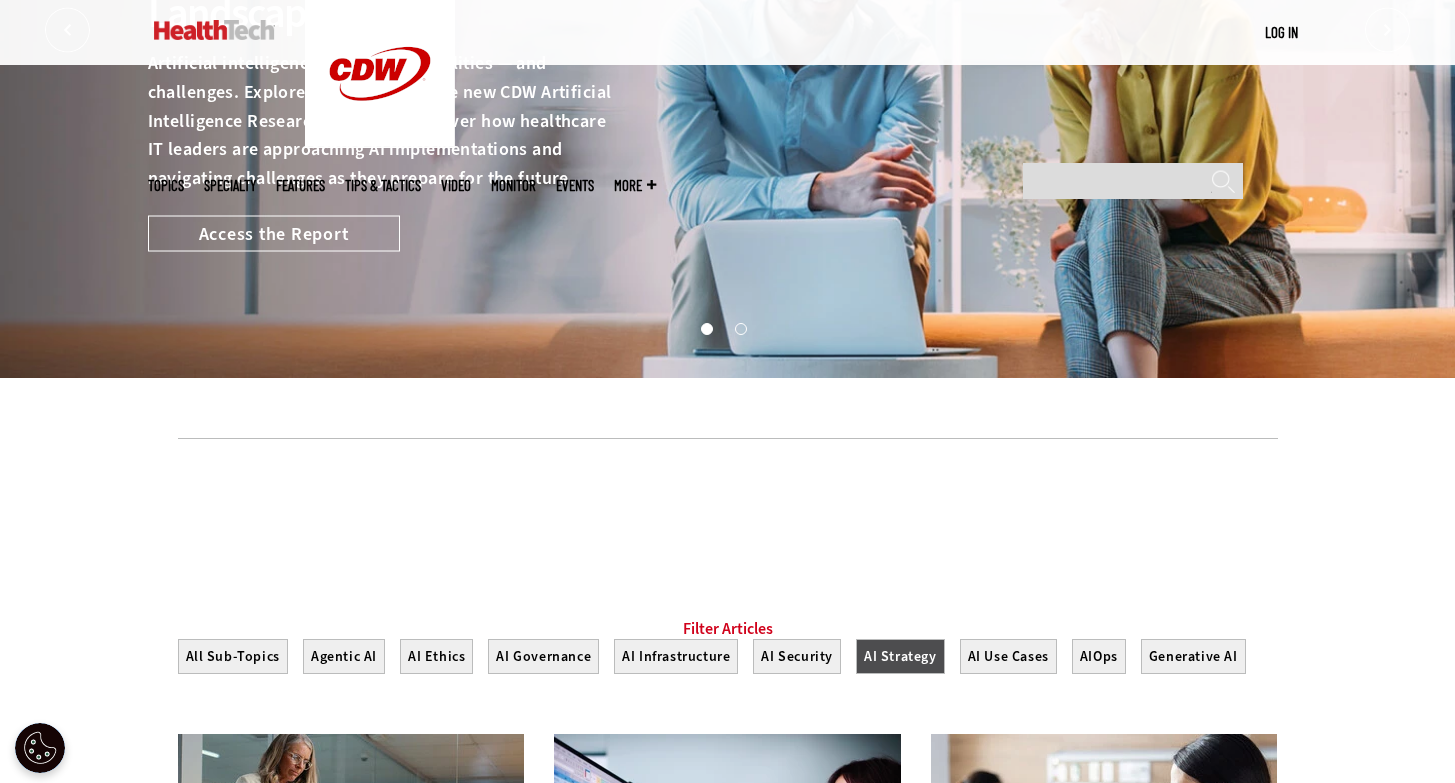 scroll, scrollTop: 0, scrollLeft: 0, axis: both 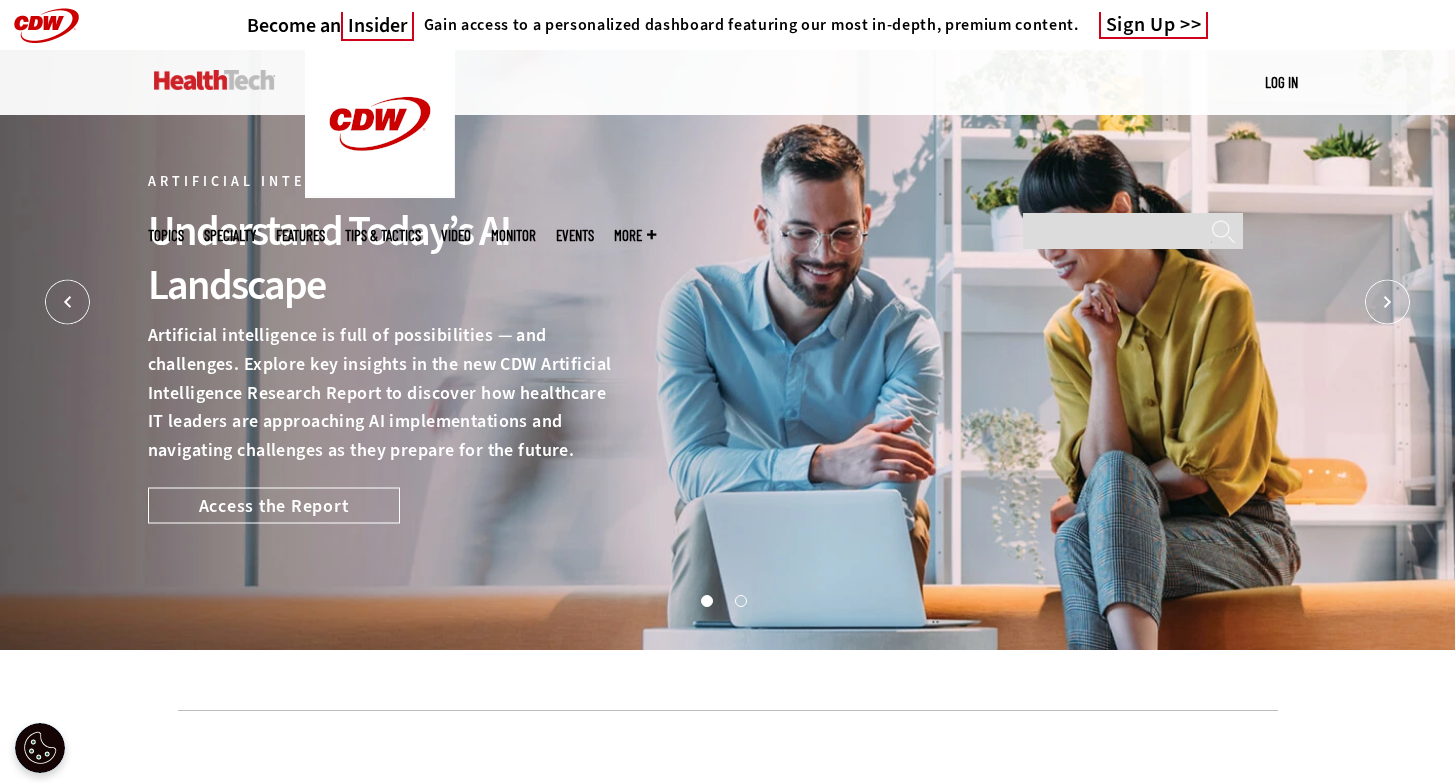 click at bounding box center [214, 80] 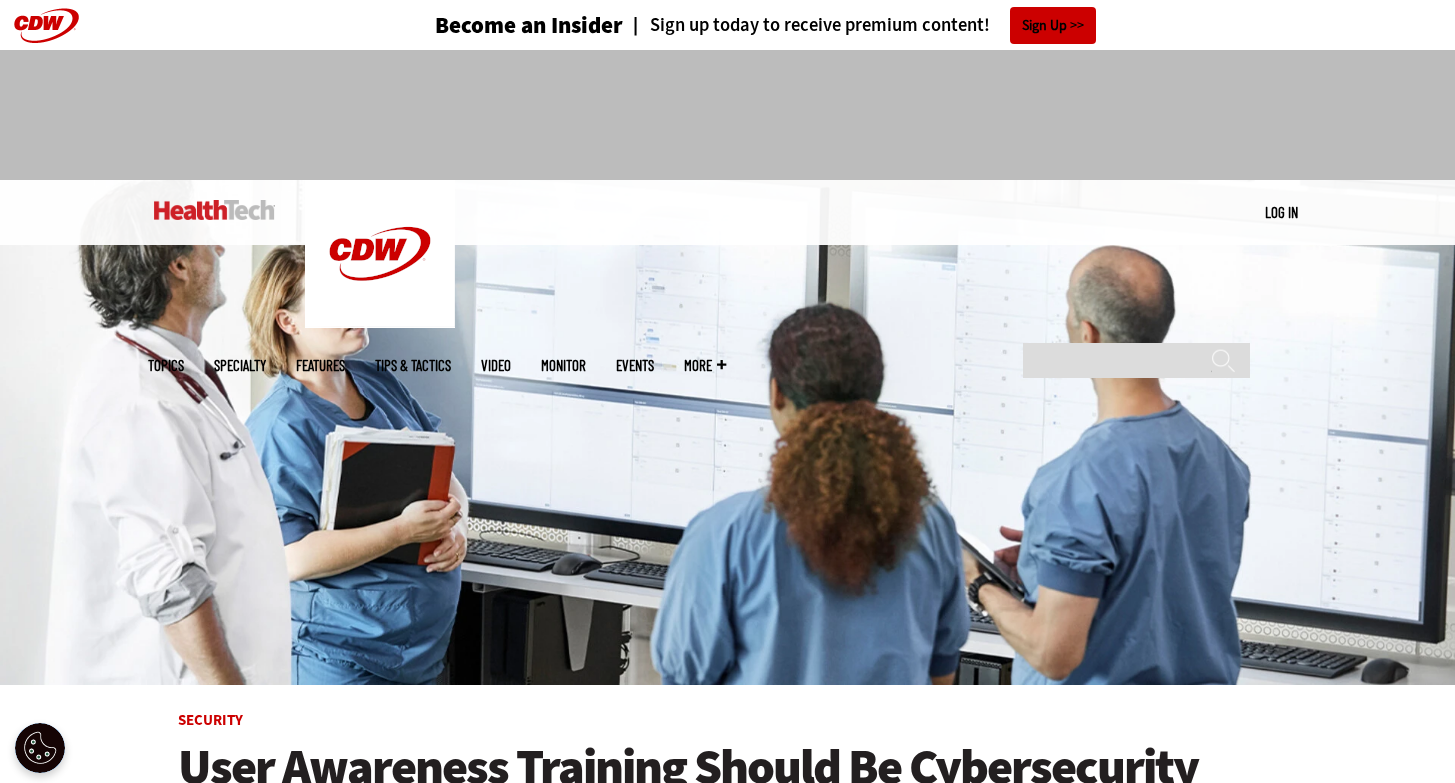 scroll, scrollTop: 0, scrollLeft: 0, axis: both 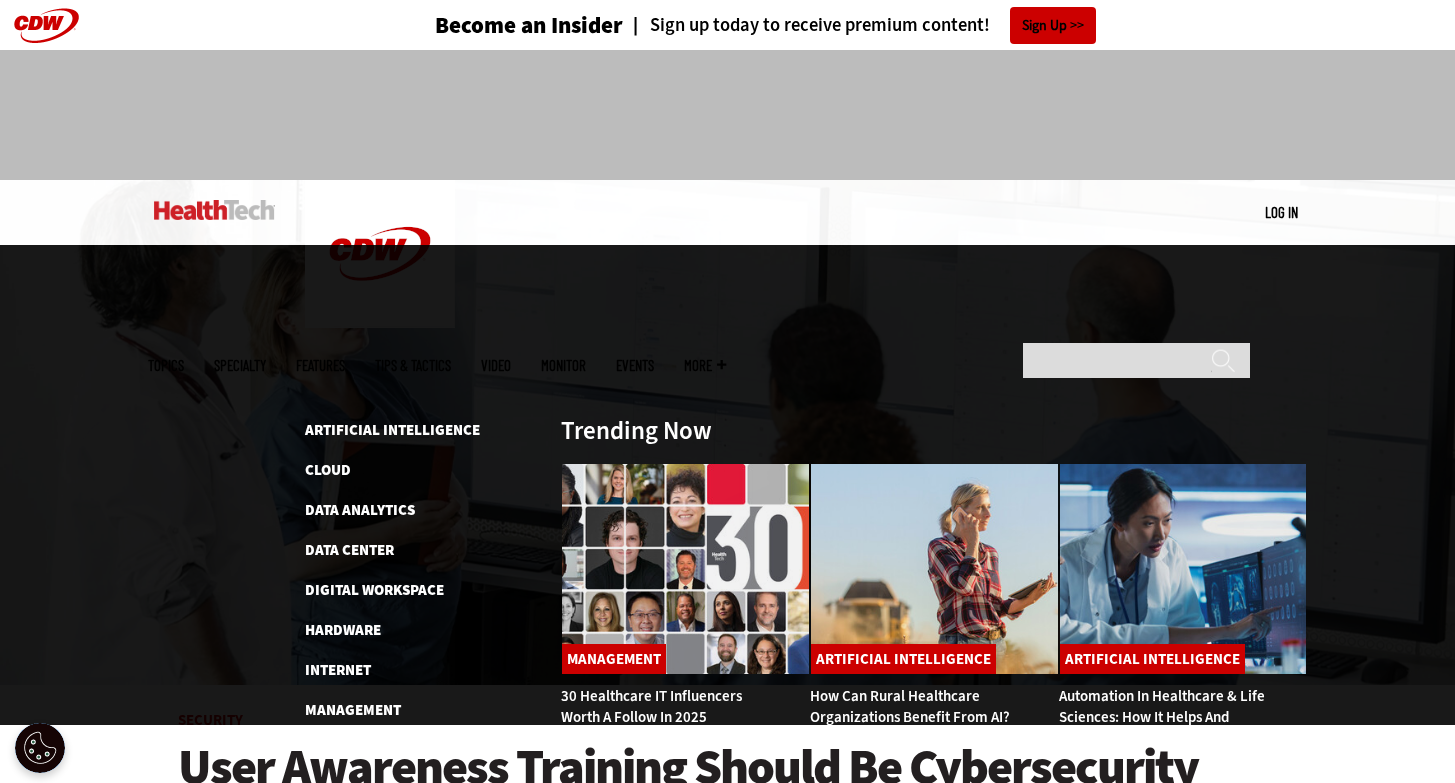 click on "Topics" at bounding box center [166, 365] 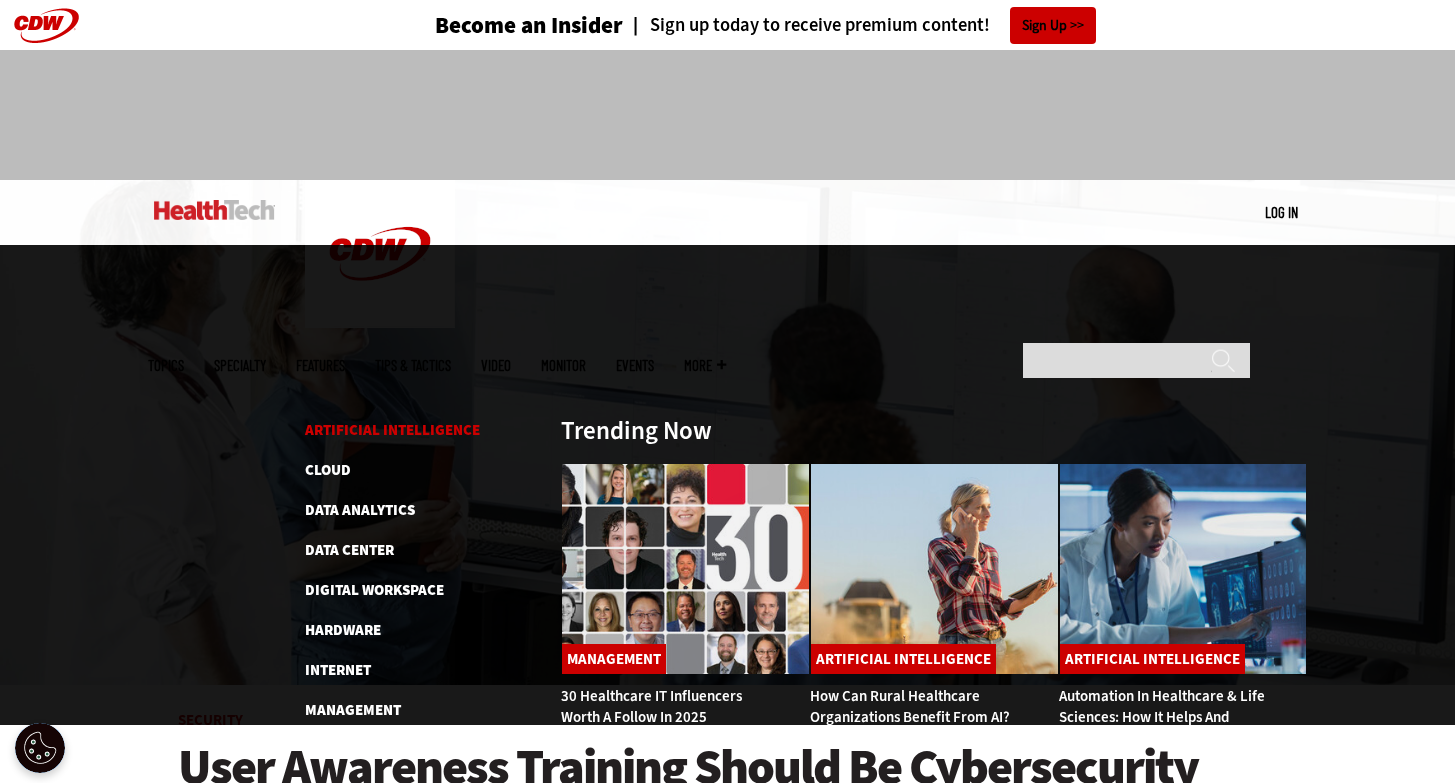 click on "Artificial Intelligence" at bounding box center [392, 430] 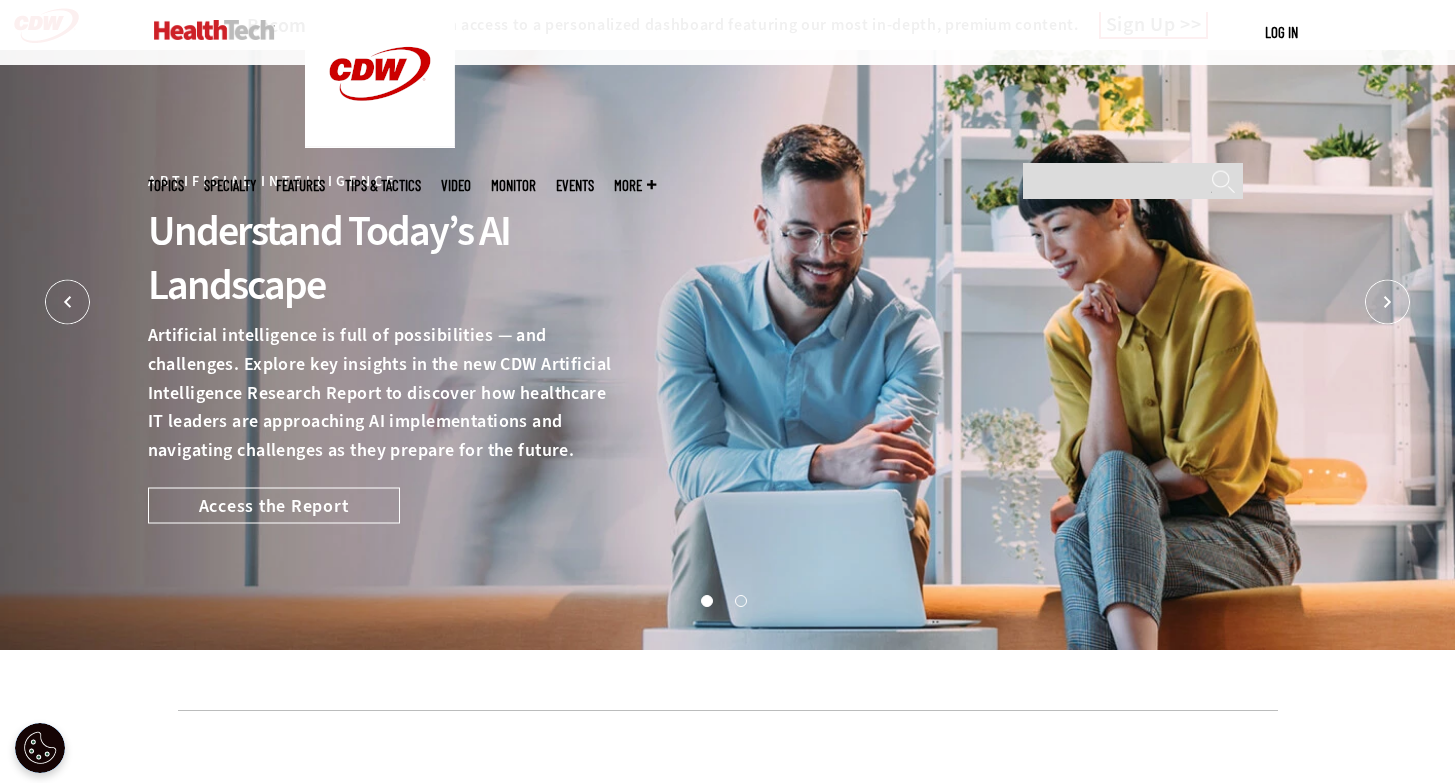 scroll, scrollTop: 458, scrollLeft: 0, axis: vertical 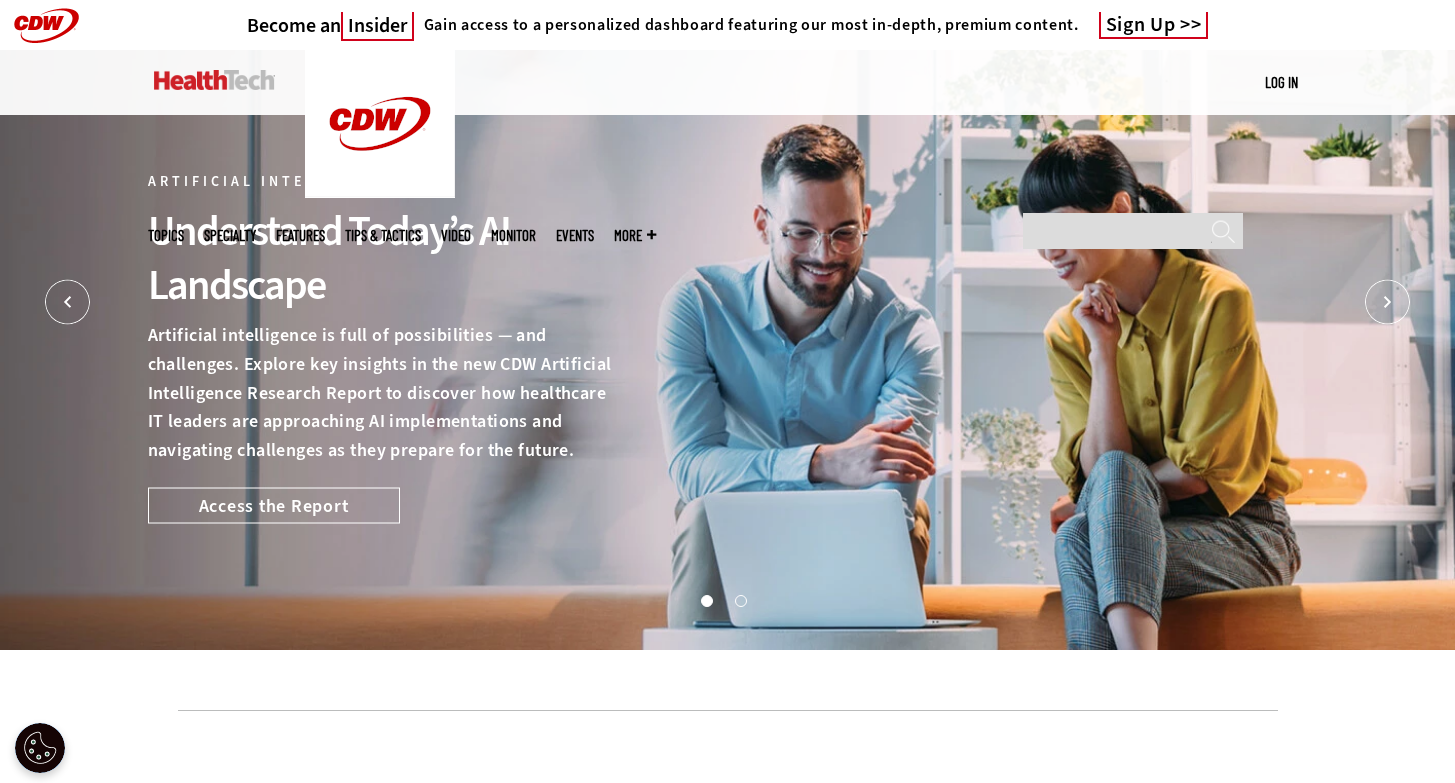 click on "Topics
Specialty
Features
Tips & Tactics
Video
MonITor
Events
More
Search" at bounding box center [412, 235] 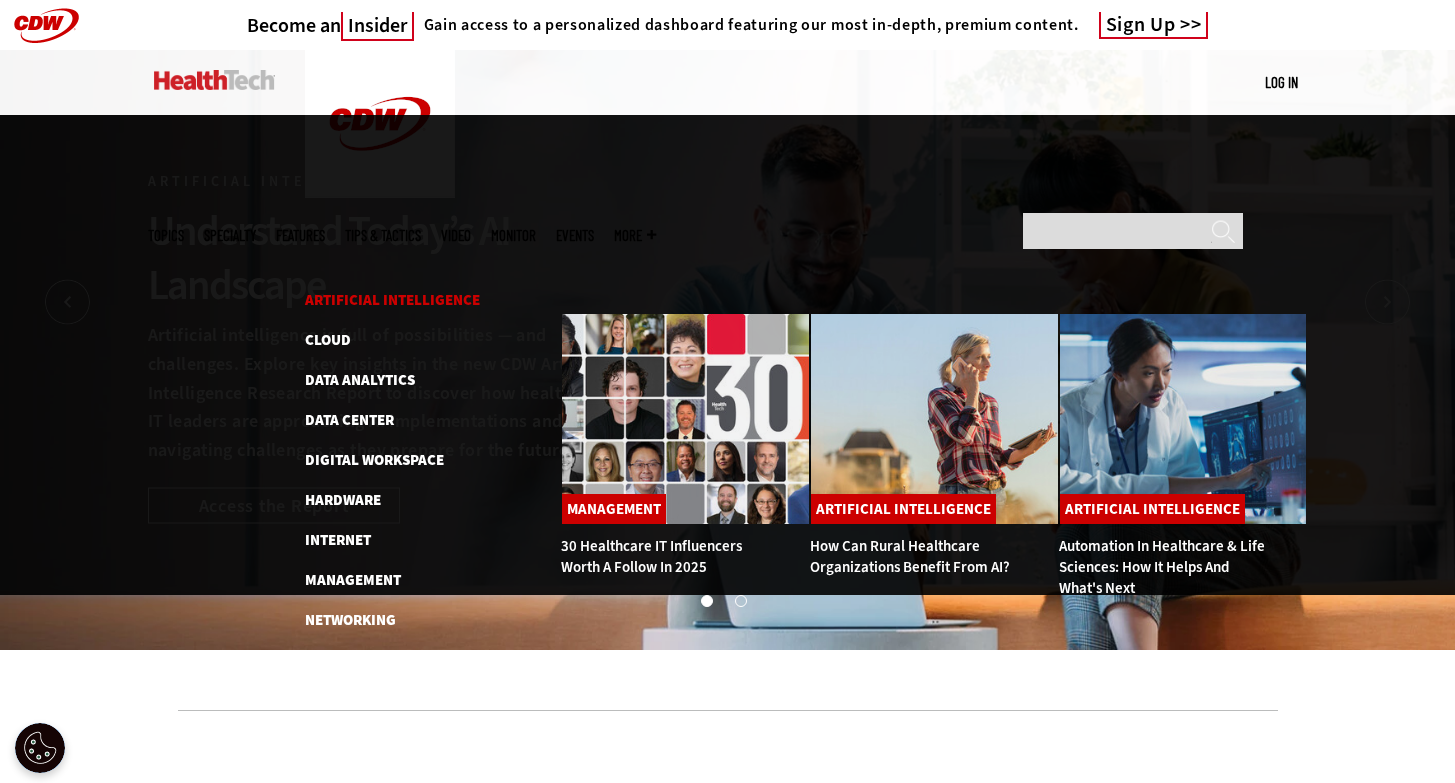 click on "Artificial Intelligence" at bounding box center (392, 300) 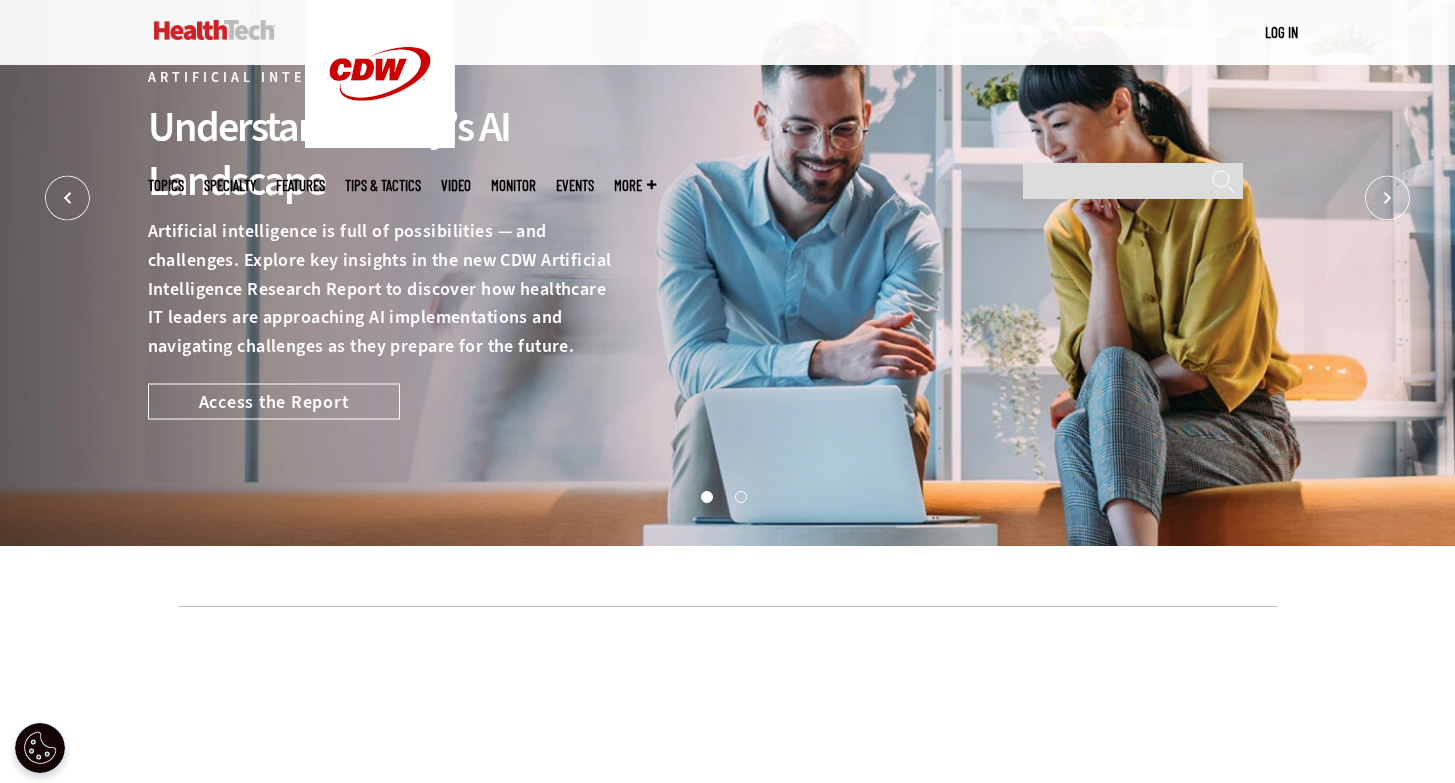 scroll, scrollTop: 572, scrollLeft: 0, axis: vertical 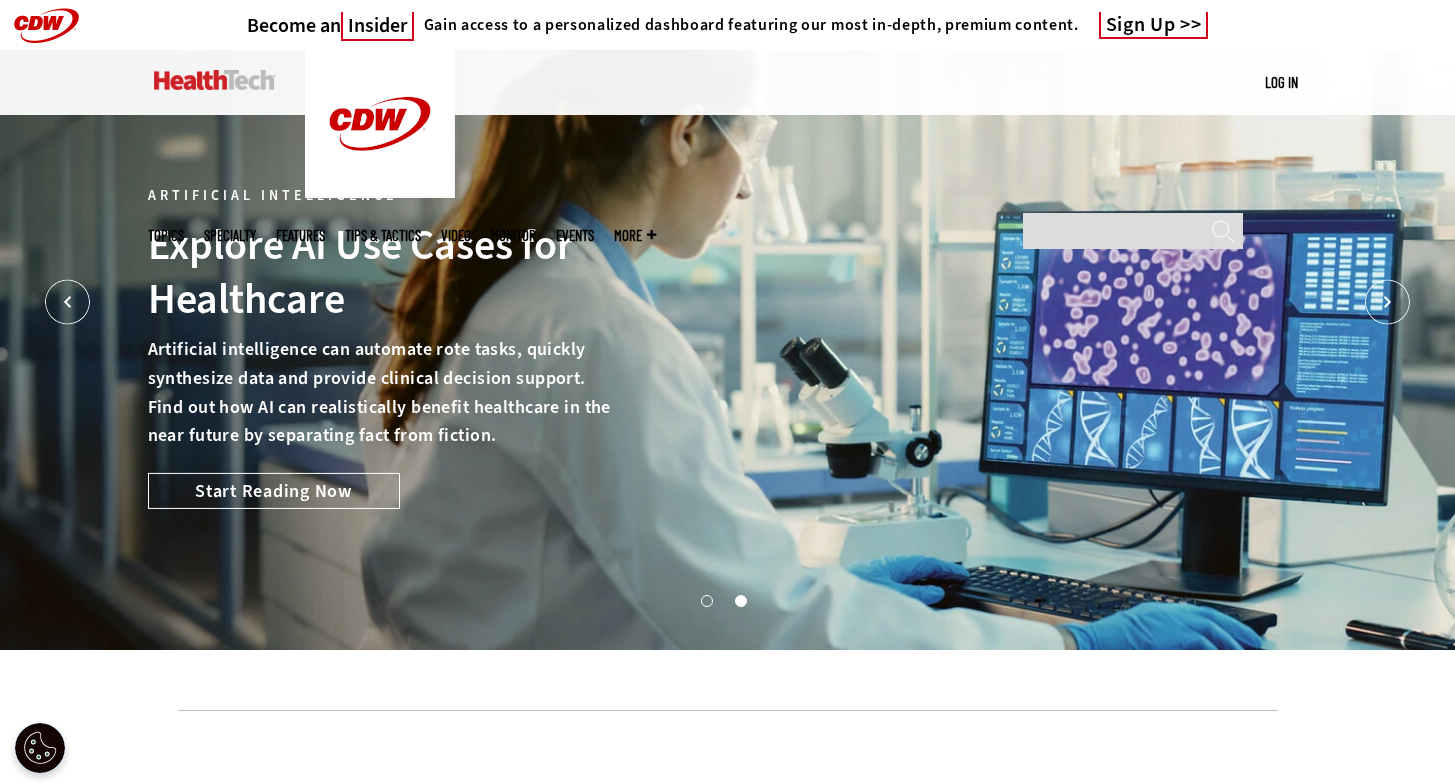 click on "Topics
Specialty
Features
Tips & Tactics
Video
MonITor
Events
More
Search" at bounding box center [412, 235] 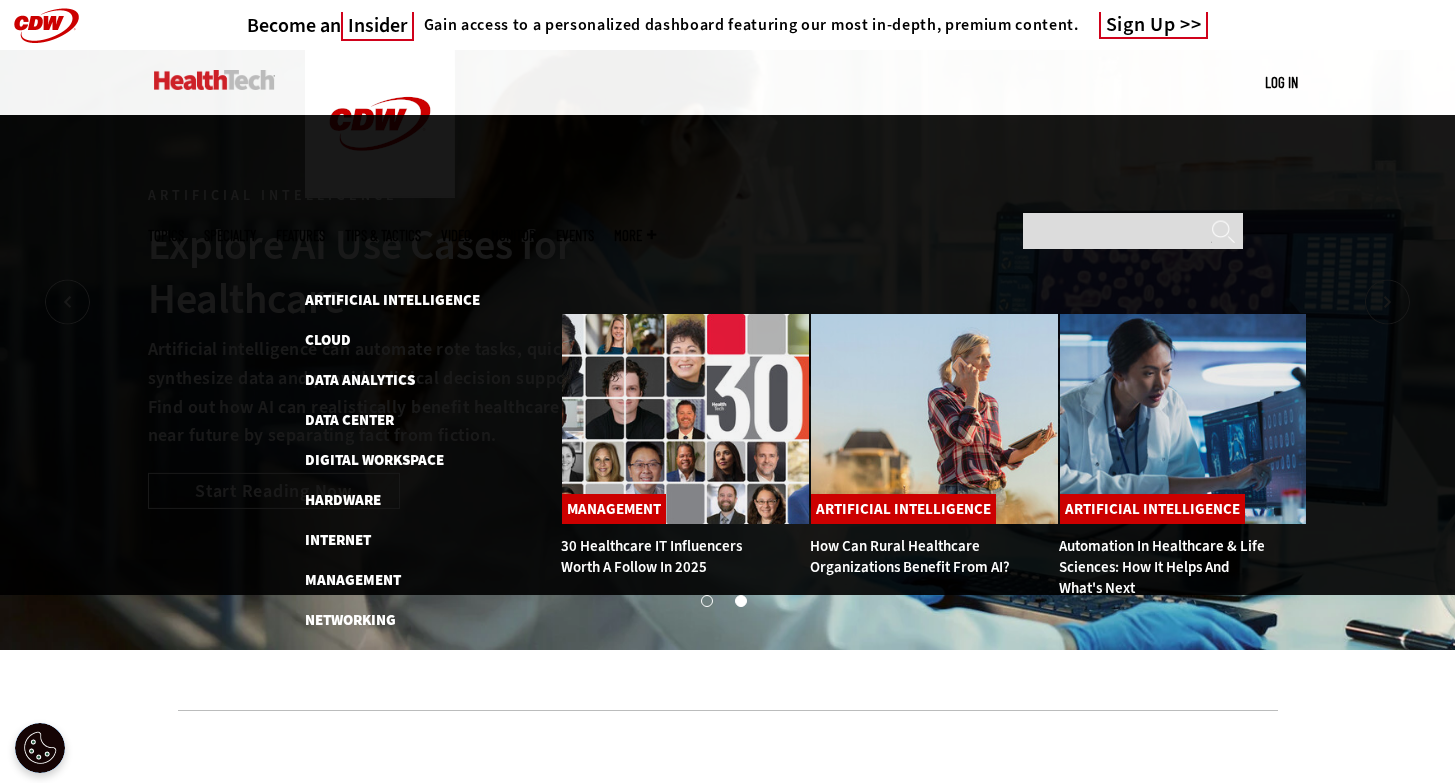 click on "Topics" at bounding box center (166, 235) 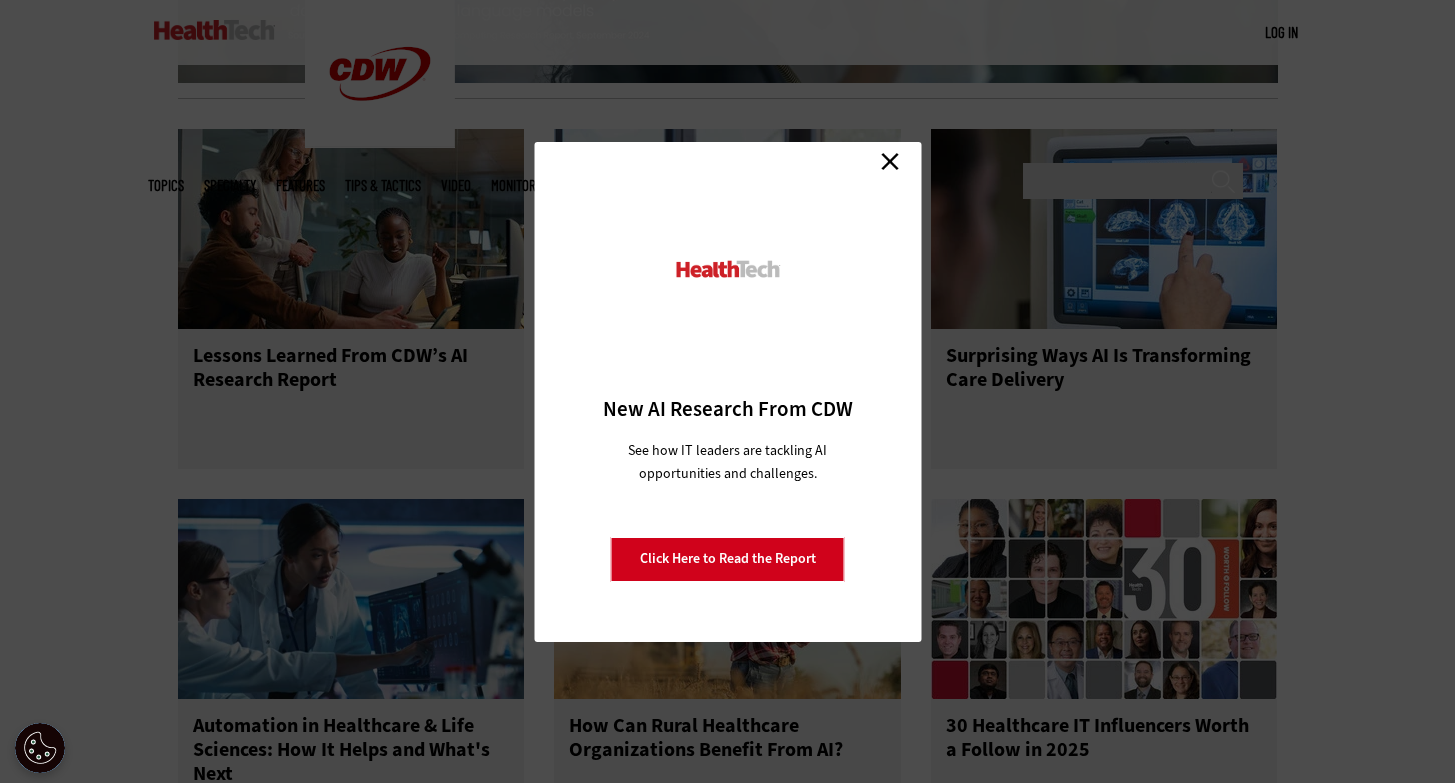 scroll, scrollTop: 2406, scrollLeft: 0, axis: vertical 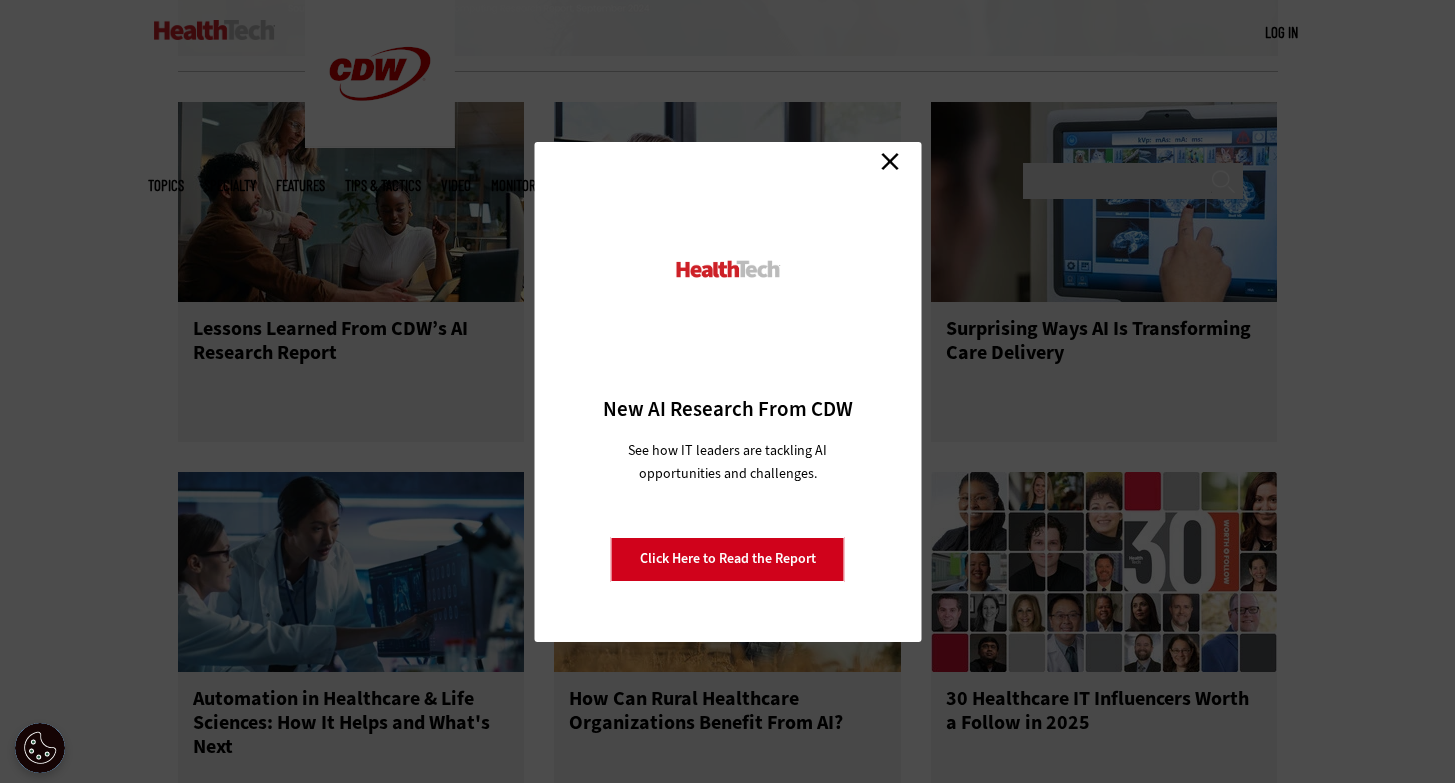 click on "Close
New AI Research From CDW
See how IT leaders are tackling AI opportunities and challenges.
Click Here to Read the Report" at bounding box center [727, 392] 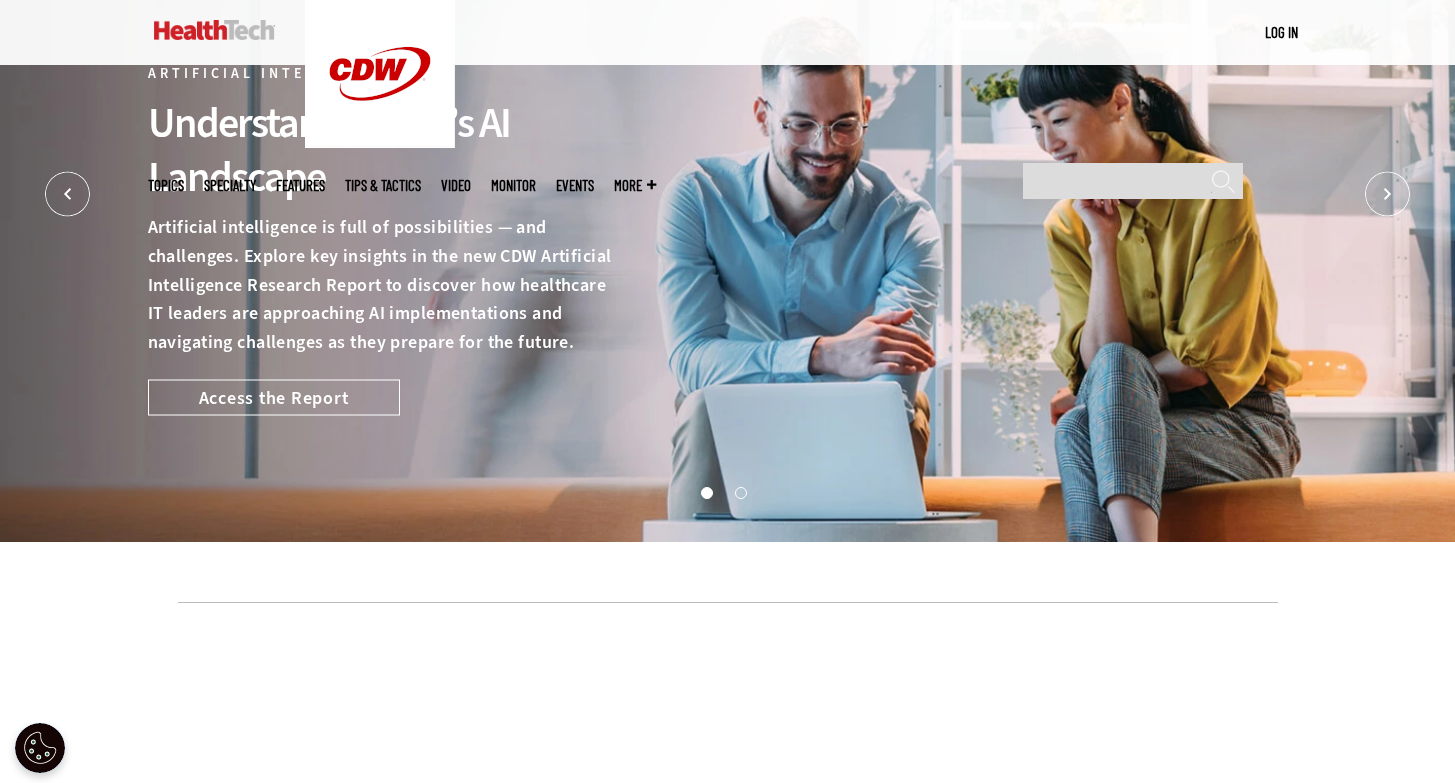 scroll, scrollTop: 0, scrollLeft: 0, axis: both 